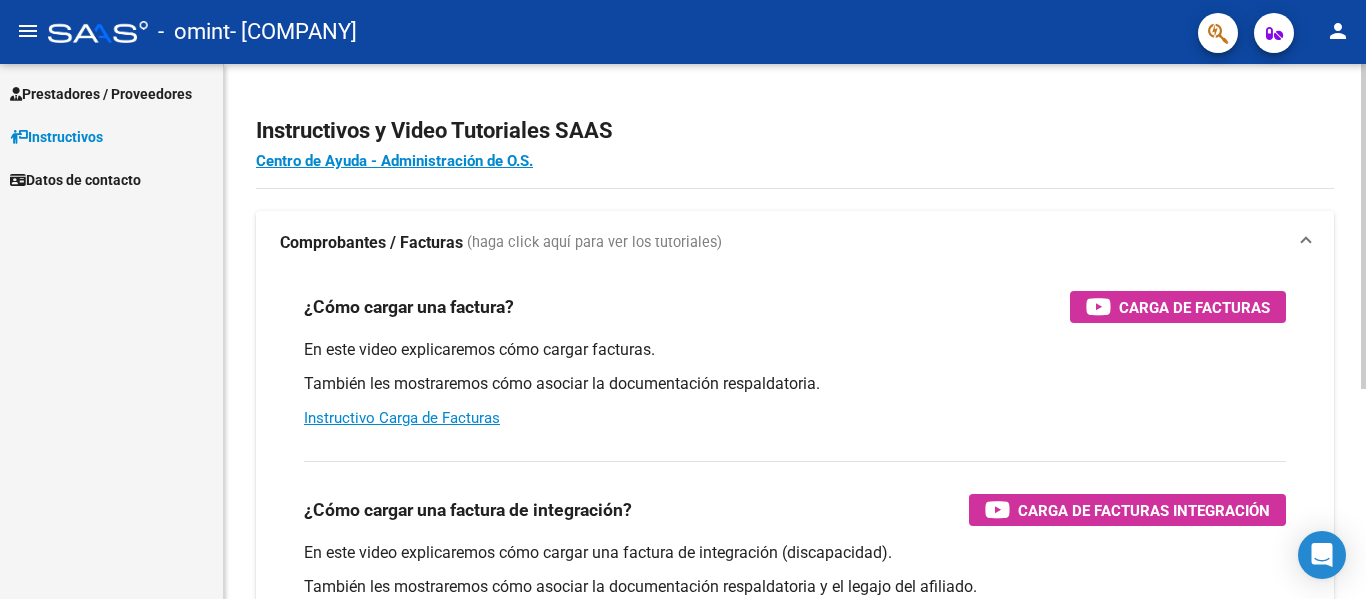 scroll, scrollTop: 0, scrollLeft: 0, axis: both 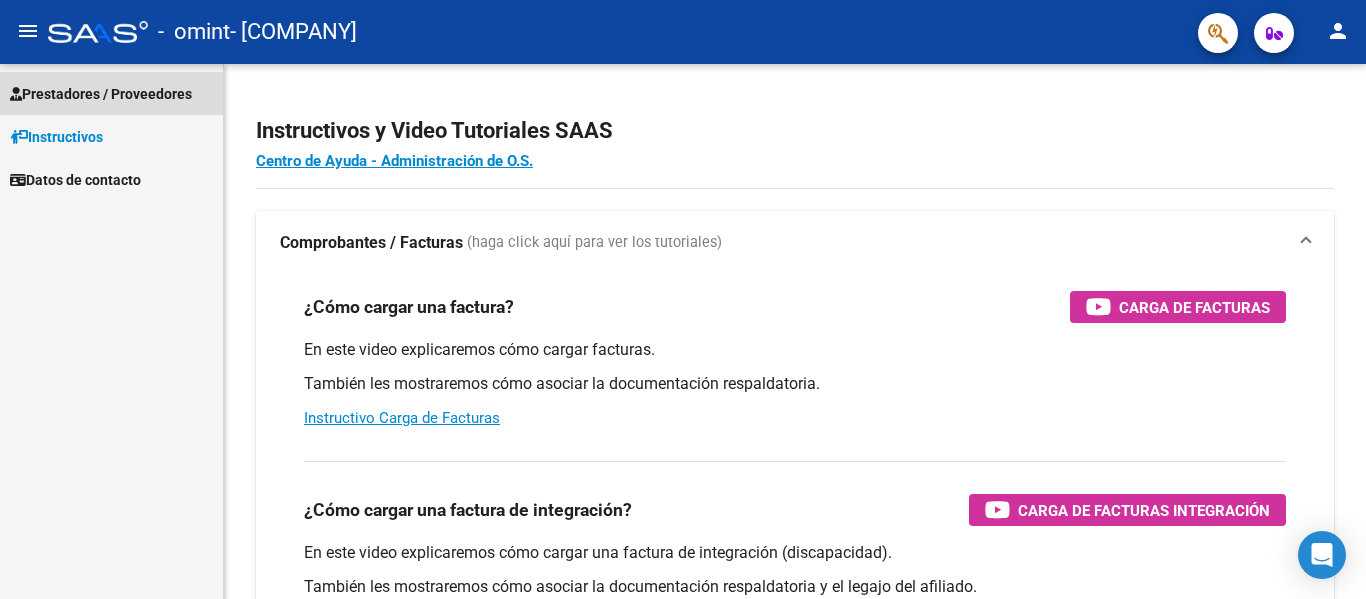 click on "Prestadores / Proveedores" at bounding box center (101, 94) 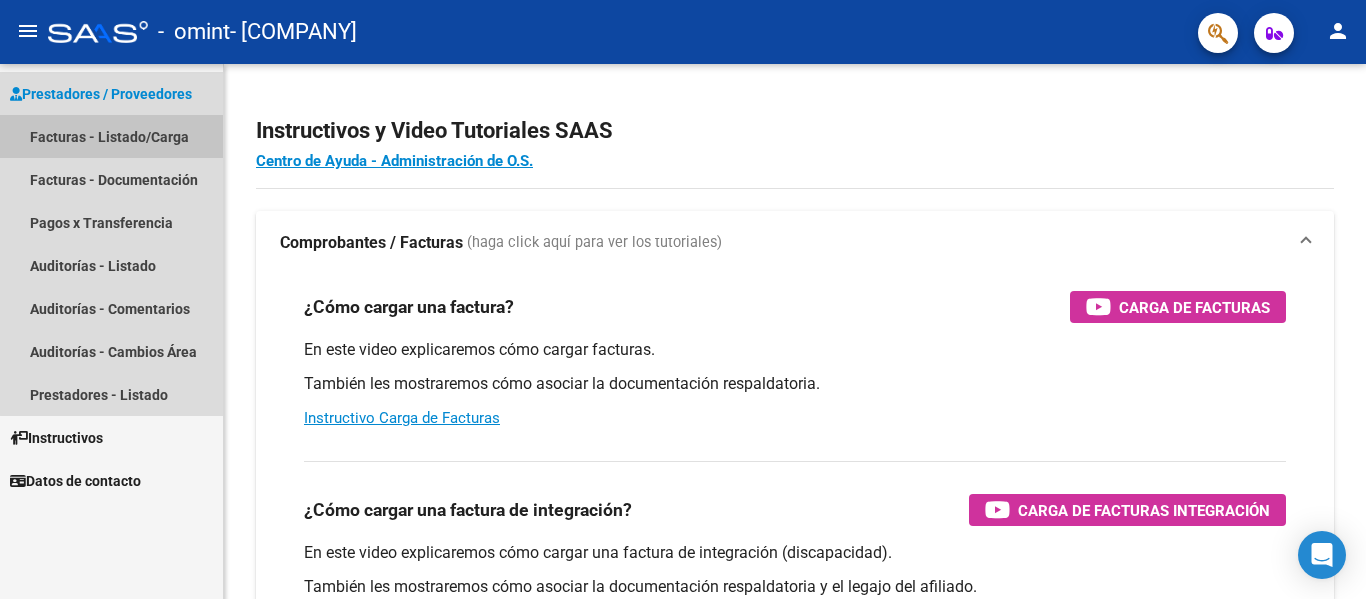 click on "Facturas - Listado/Carga" at bounding box center [111, 136] 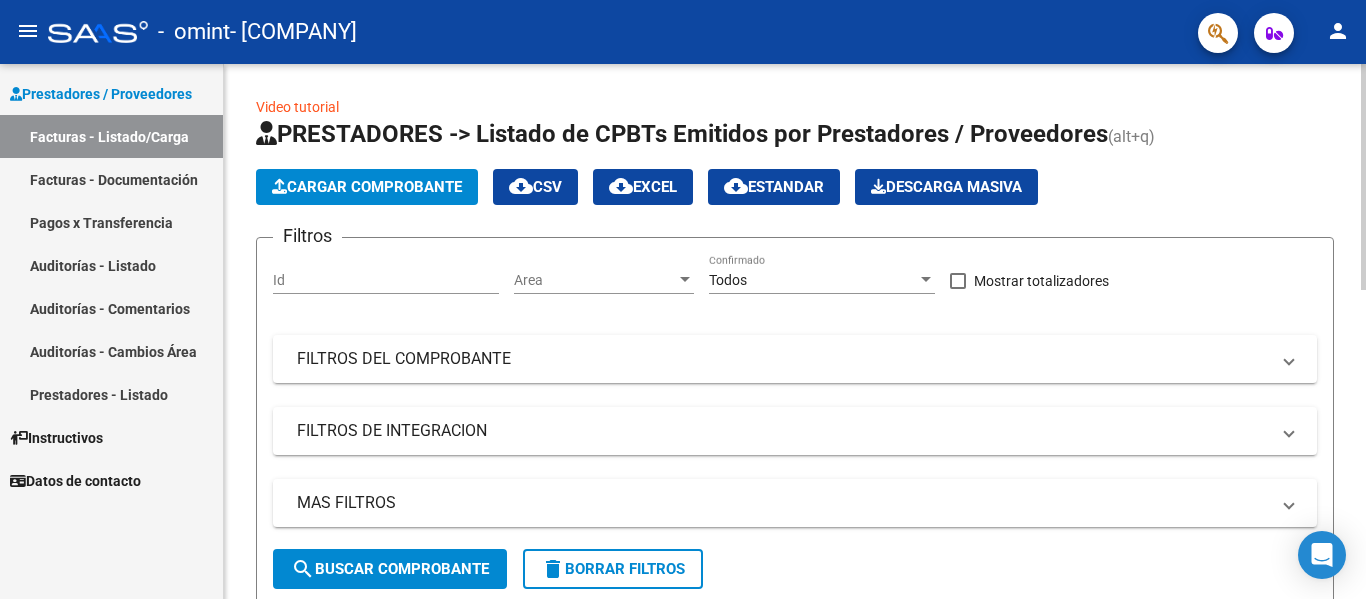 scroll, scrollTop: 100, scrollLeft: 0, axis: vertical 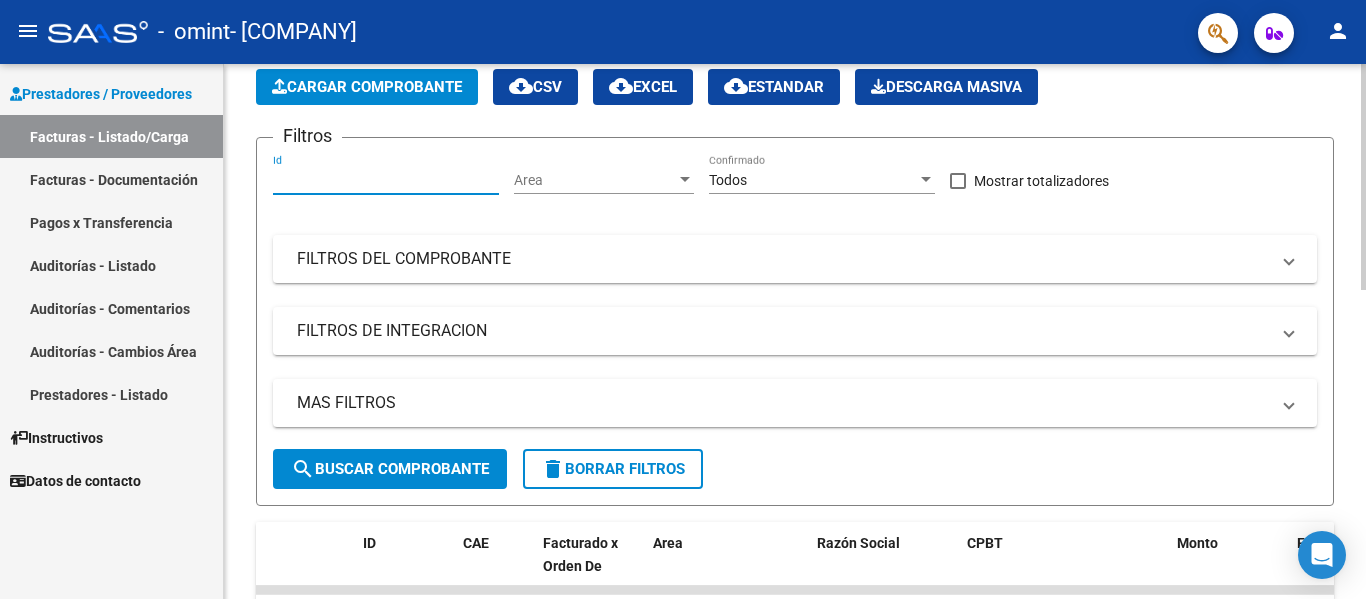 click on "Id" at bounding box center (386, 180) 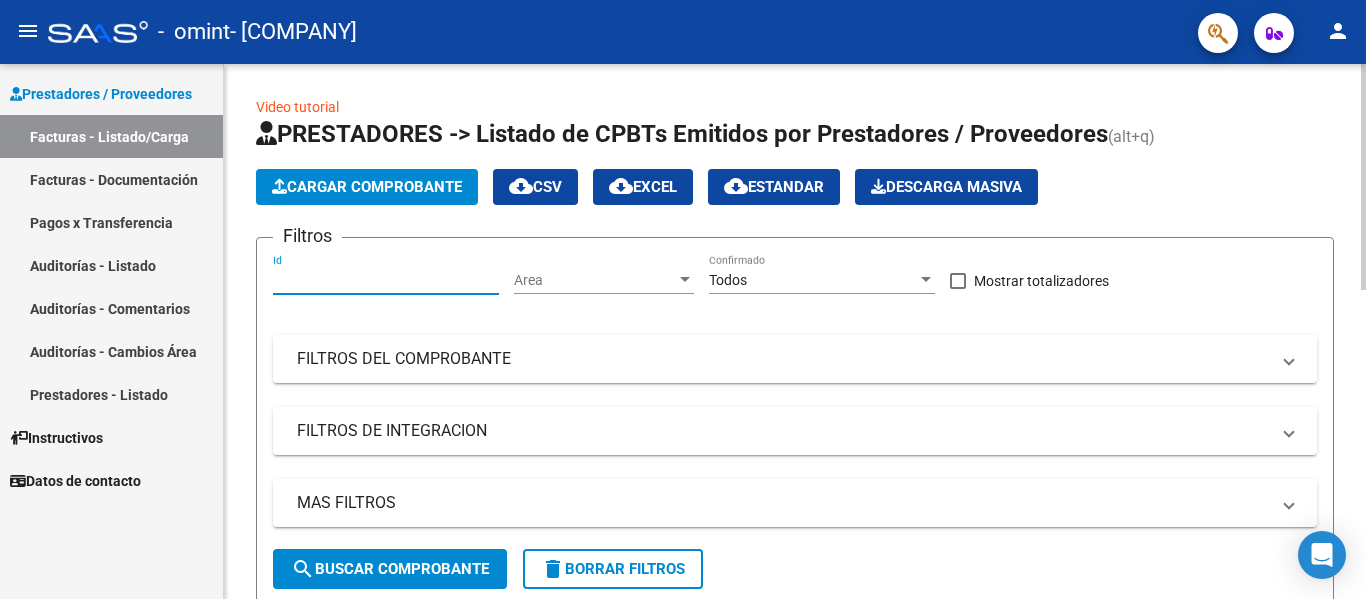 click on "Cargar Comprobante" 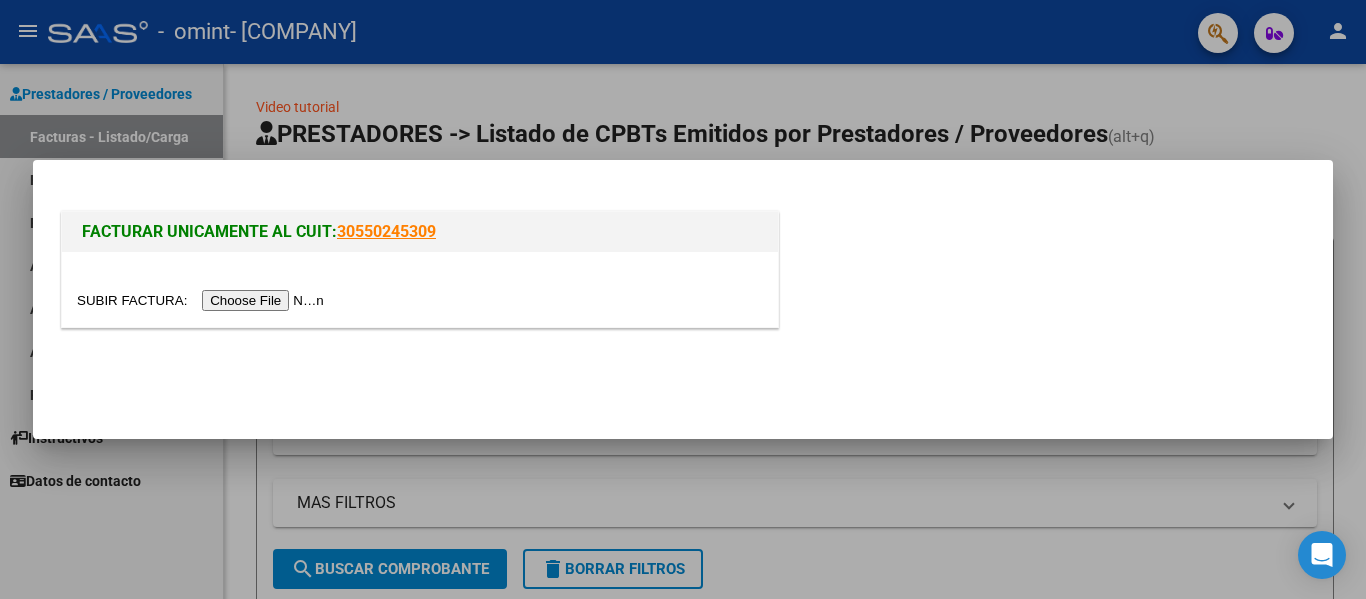 click at bounding box center [203, 300] 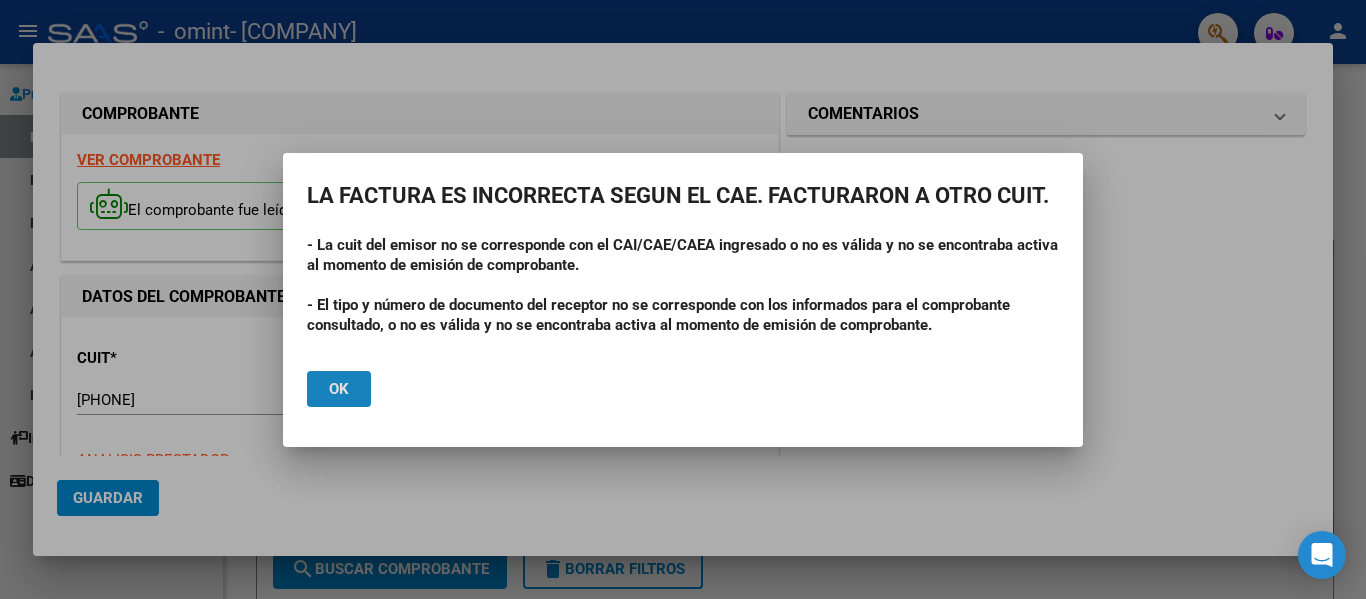 click on "Ok" 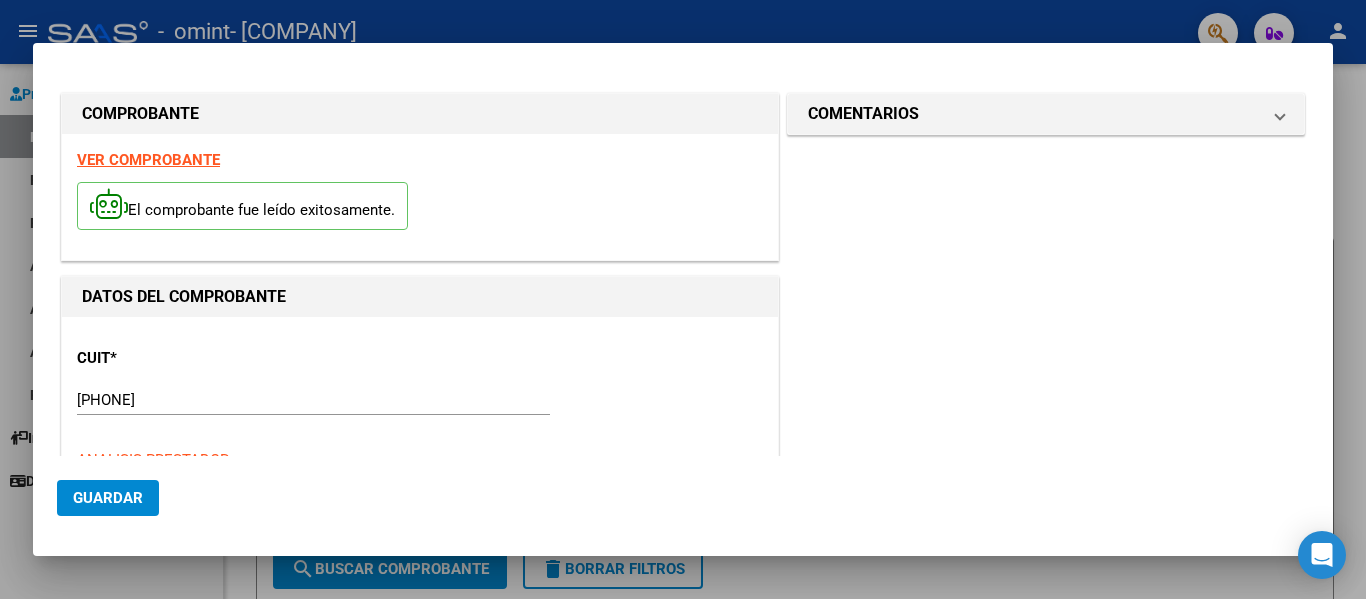 scroll, scrollTop: 100, scrollLeft: 0, axis: vertical 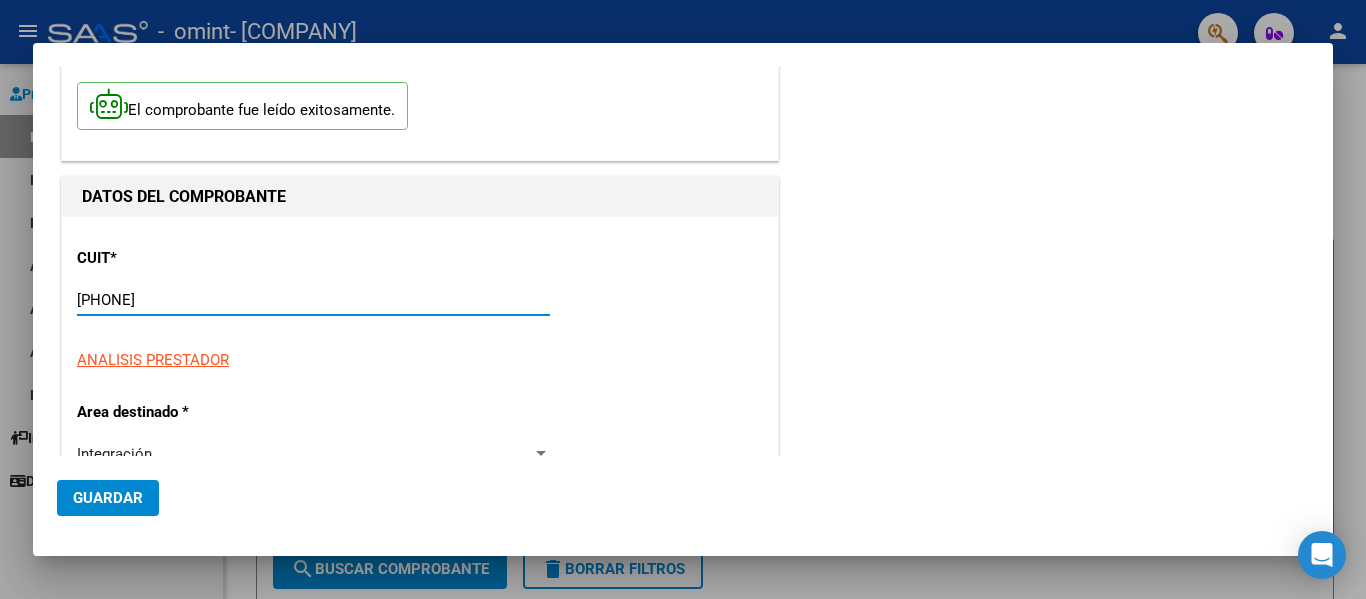 click on "[PHONE]" at bounding box center [313, 300] 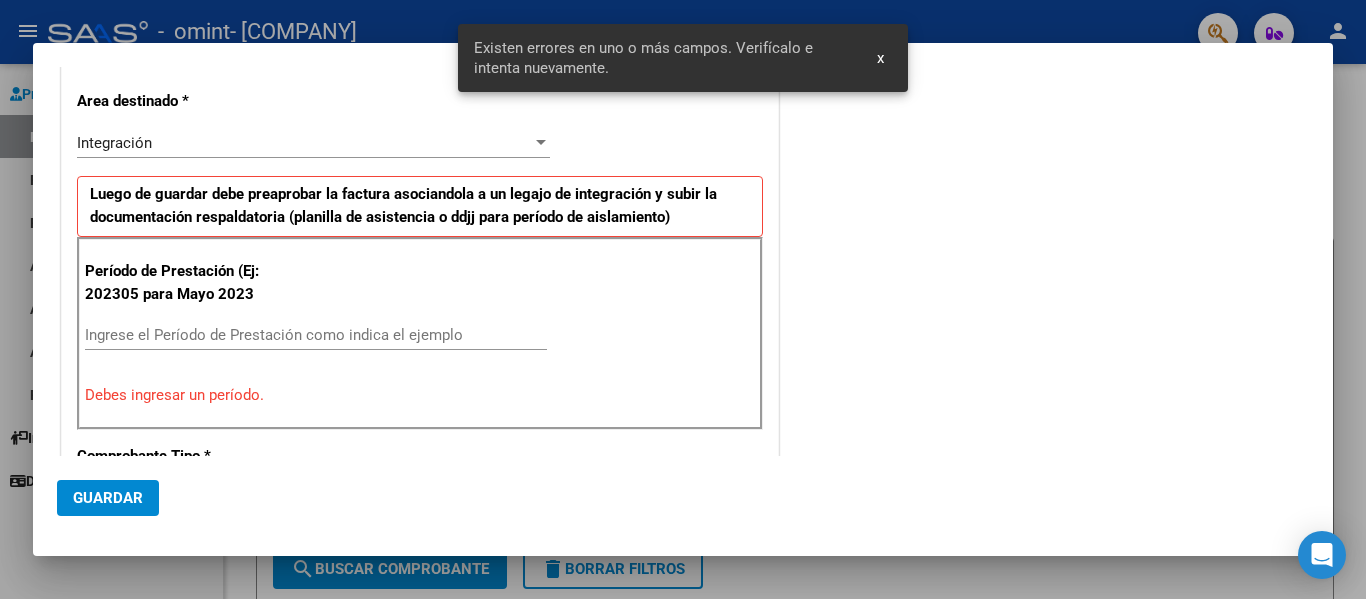 scroll, scrollTop: 464, scrollLeft: 0, axis: vertical 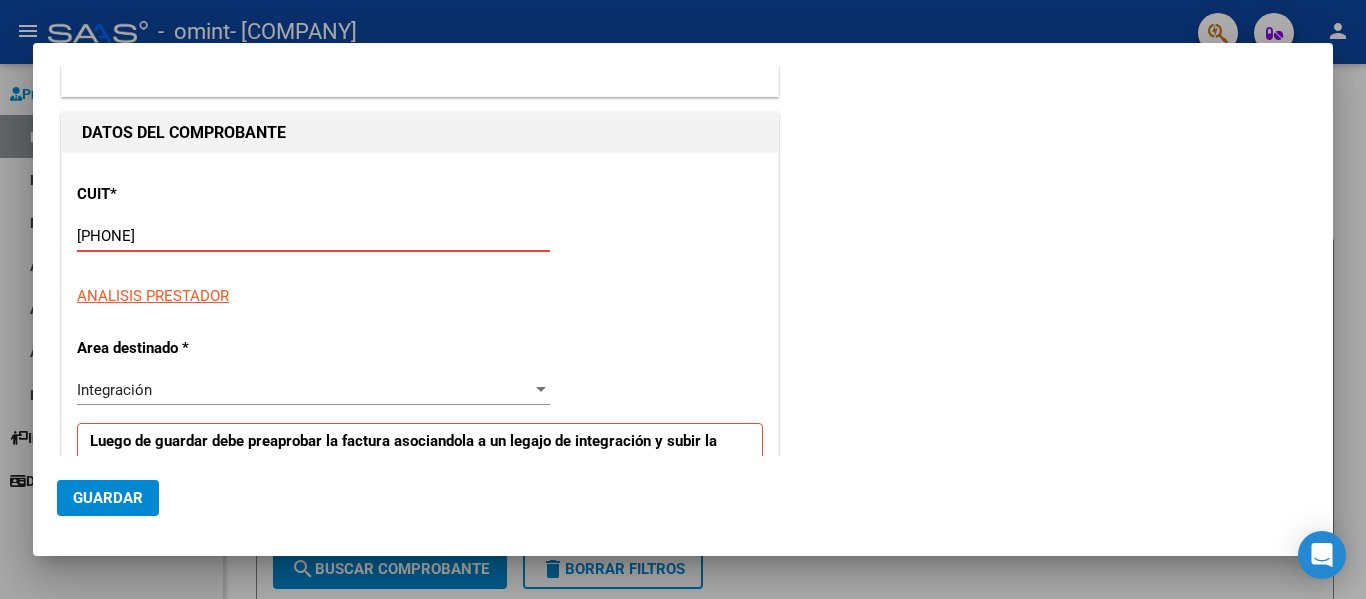 drag, startPoint x: 200, startPoint y: 226, endPoint x: 0, endPoint y: 225, distance: 200.0025 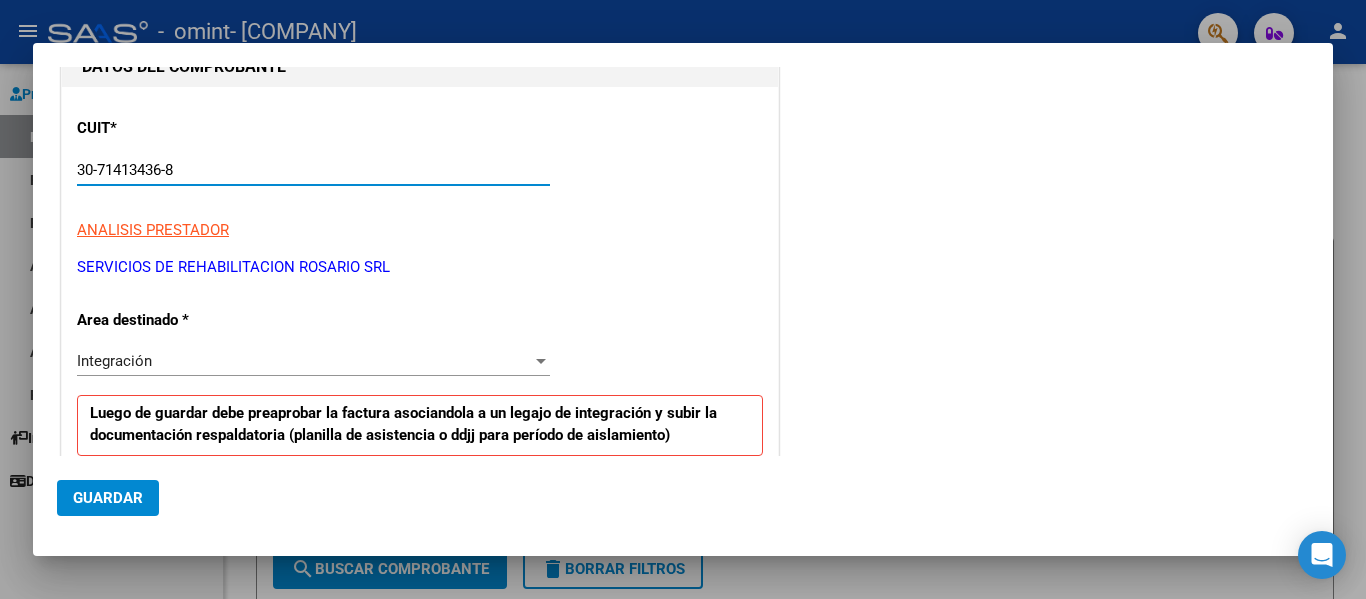 scroll, scrollTop: 264, scrollLeft: 0, axis: vertical 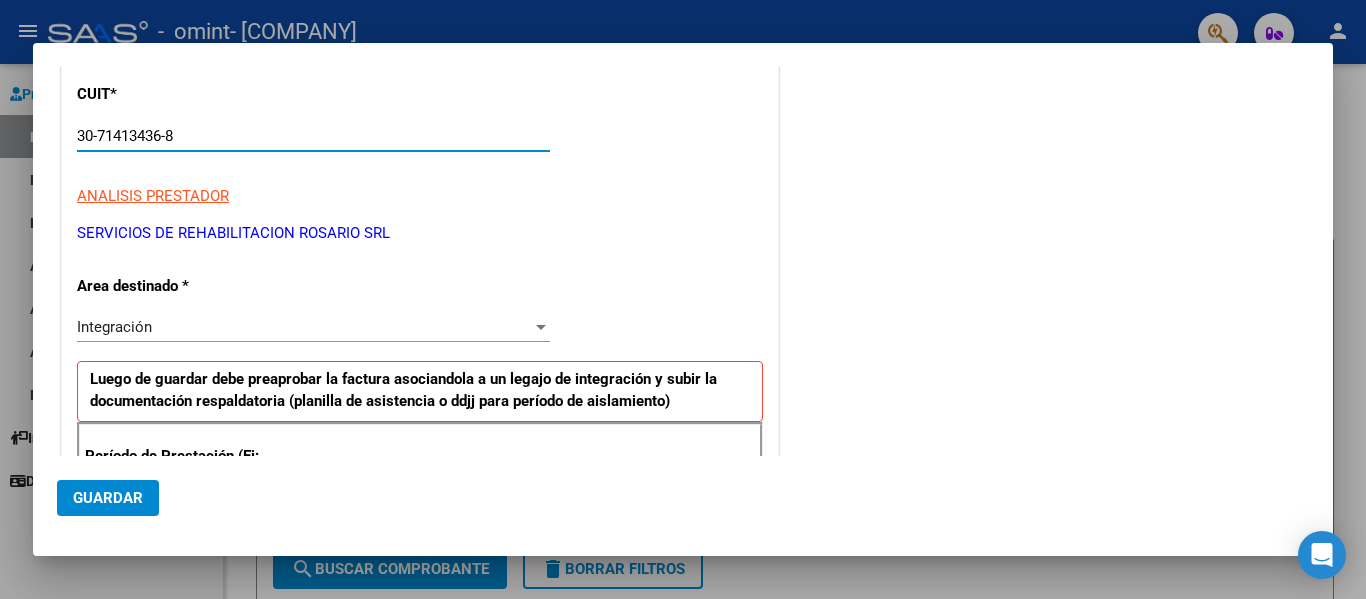 type on "30-71413436-8" 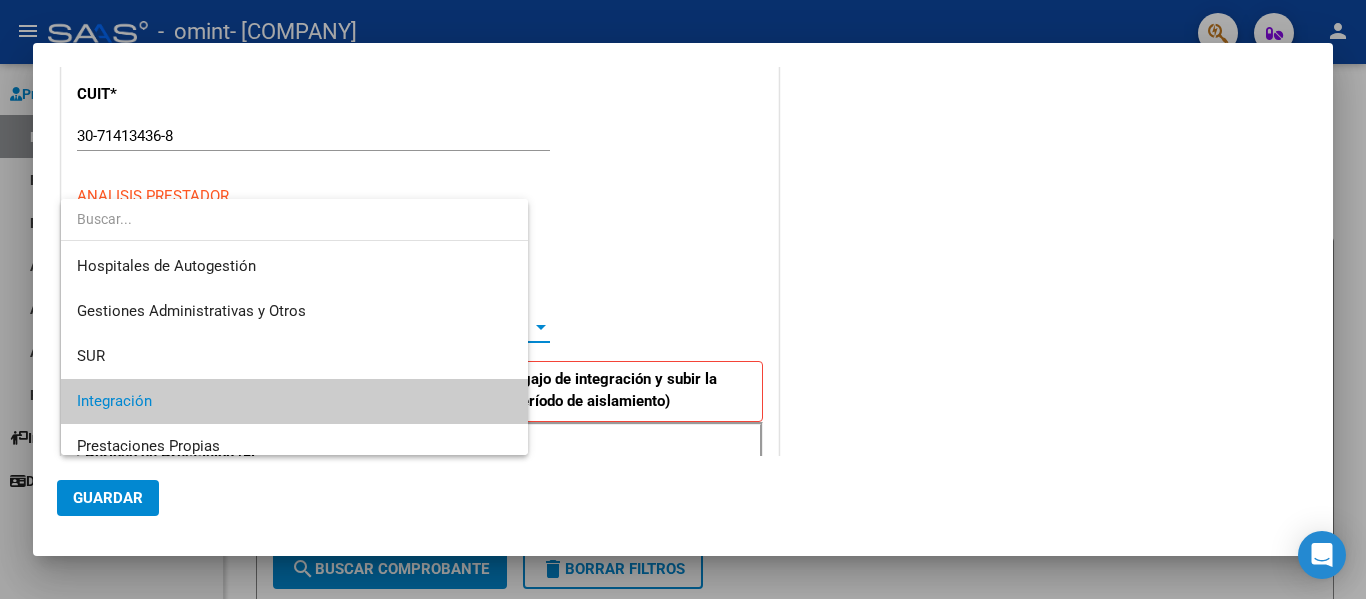 scroll, scrollTop: 75, scrollLeft: 0, axis: vertical 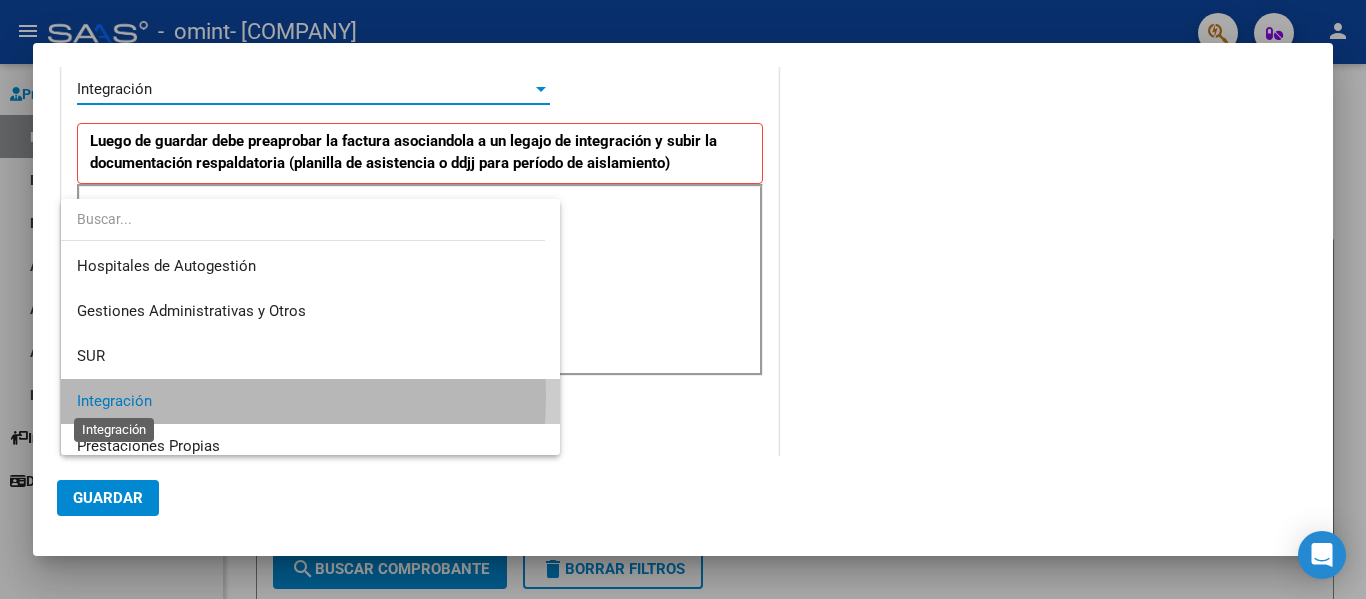 click on "Integración" at bounding box center [114, 401] 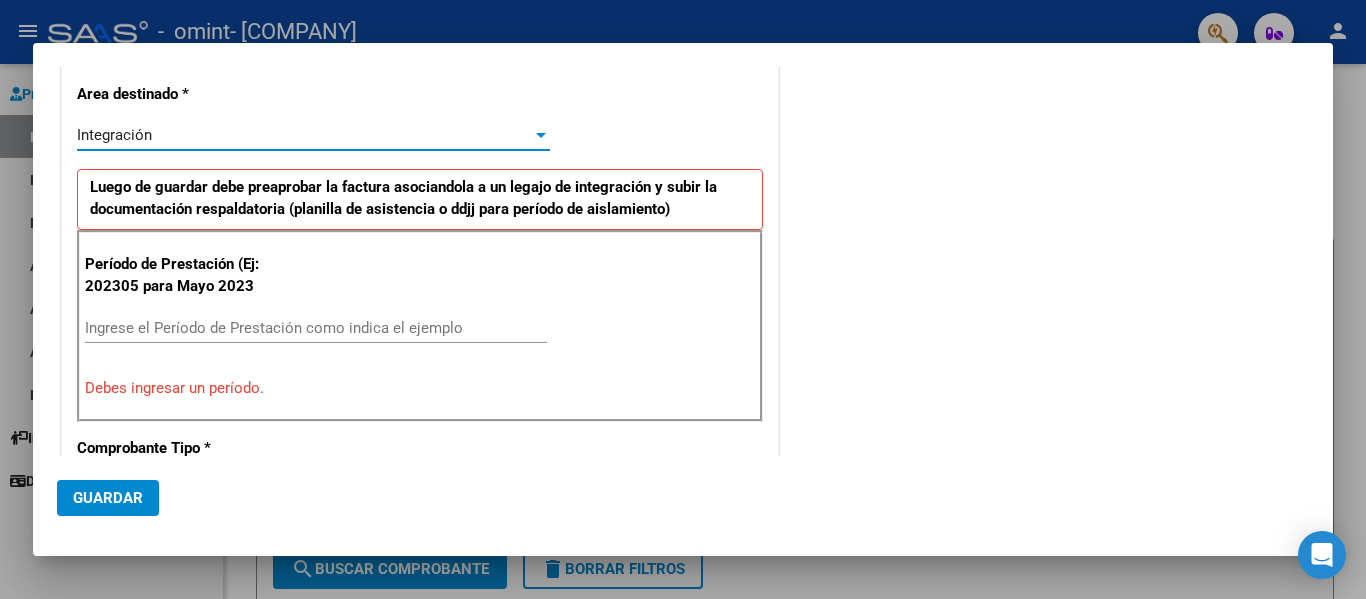 scroll, scrollTop: 502, scrollLeft: 0, axis: vertical 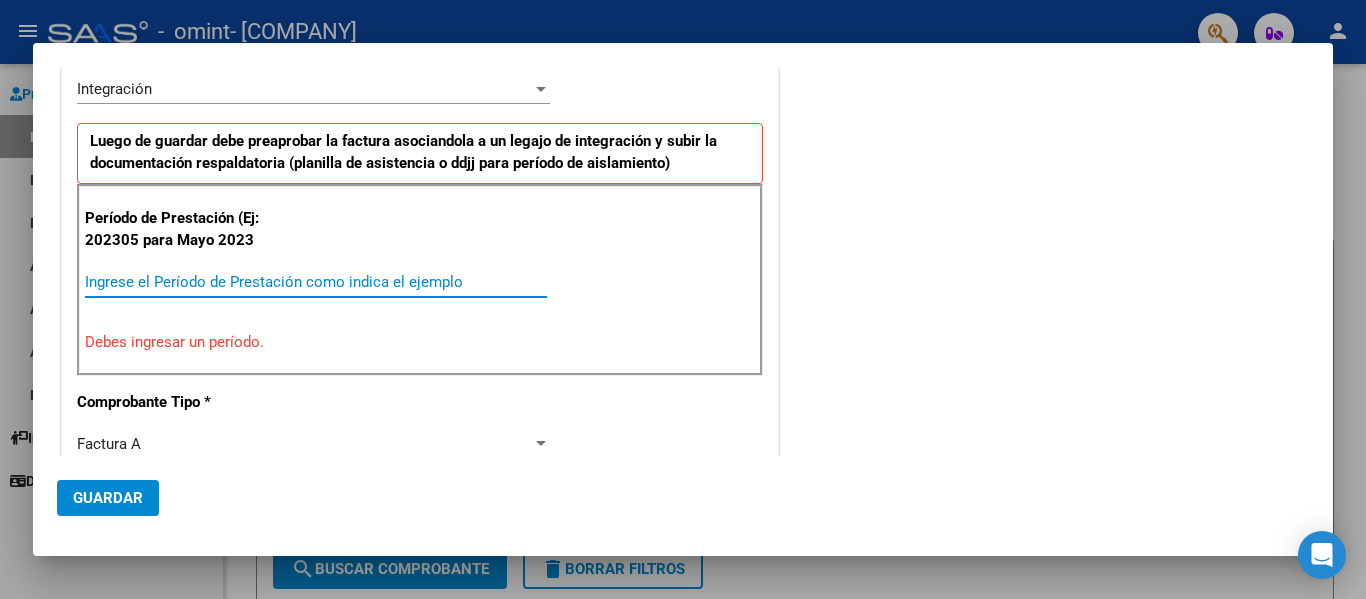 click on "Ingrese el Período de Prestación como indica el ejemplo" at bounding box center (316, 282) 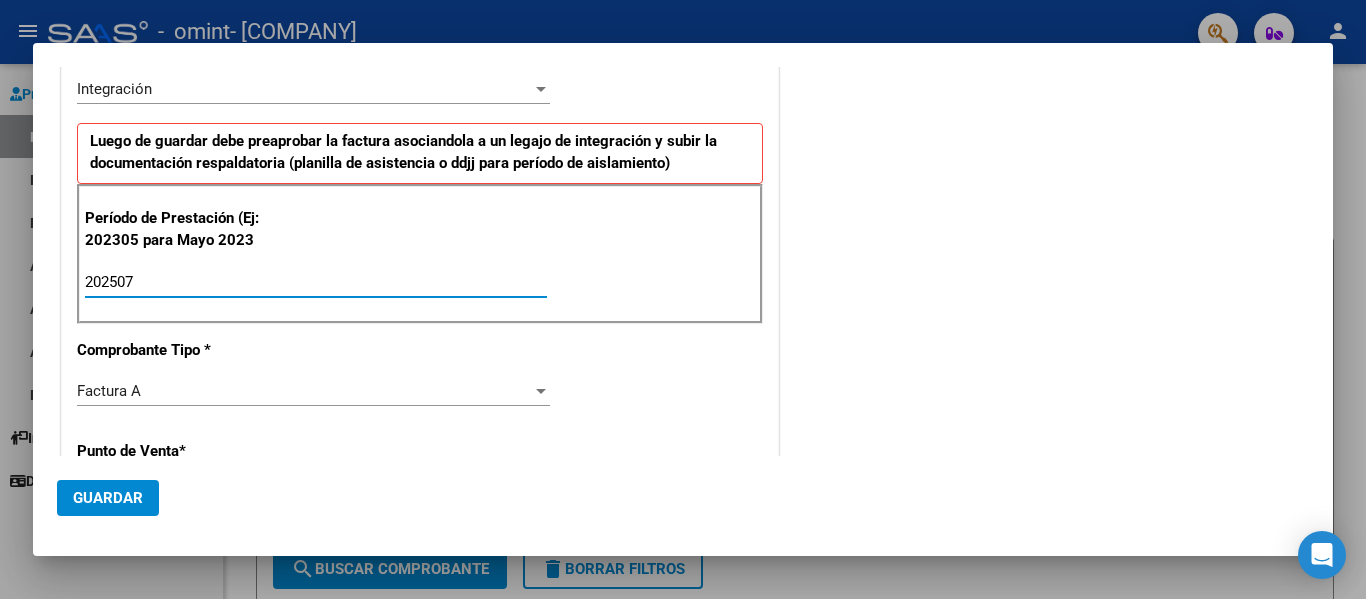 type on "202507" 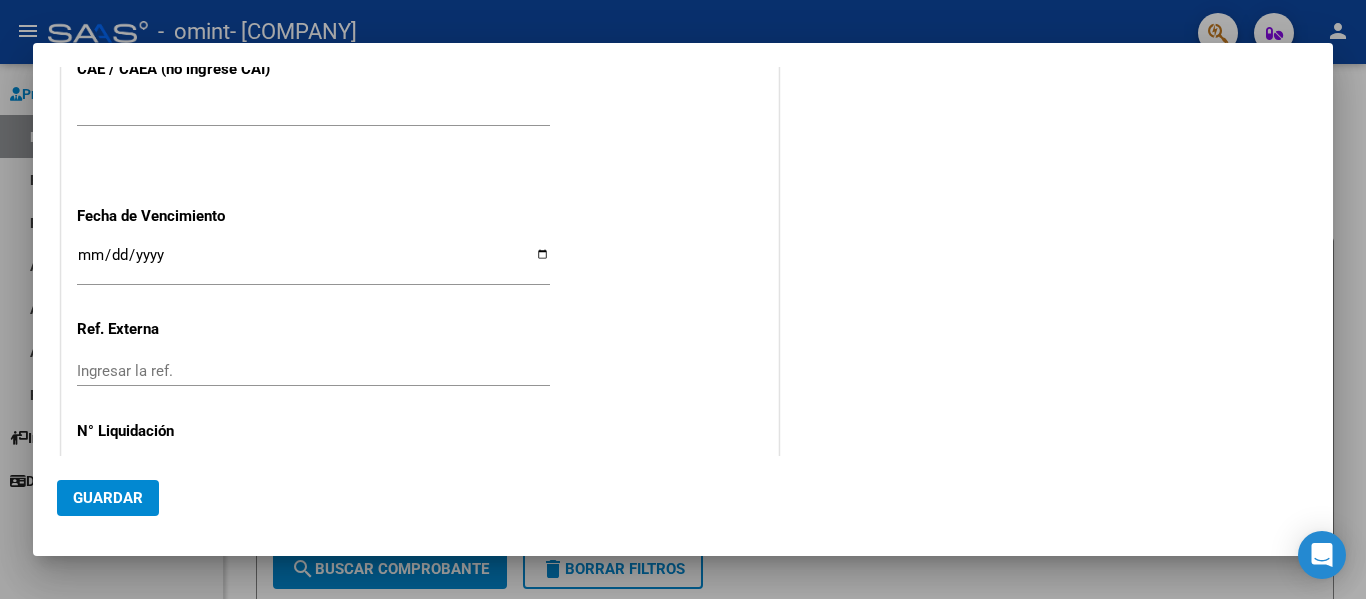 scroll, scrollTop: 1302, scrollLeft: 0, axis: vertical 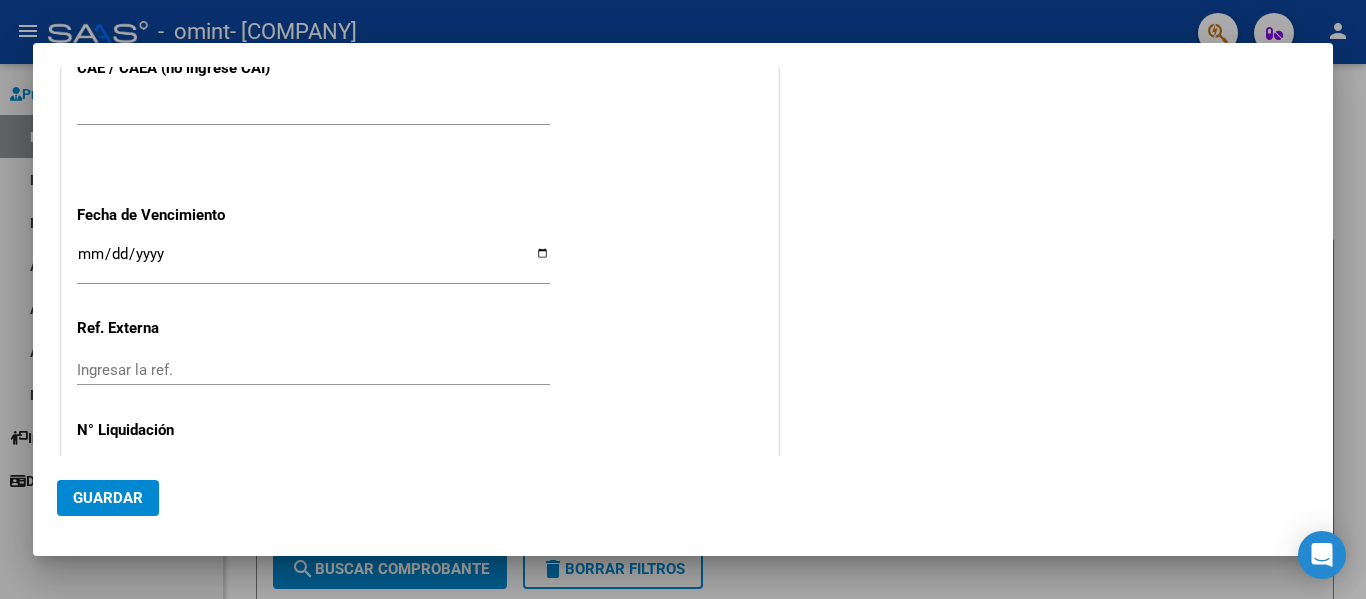 click on "Ingresar la fecha" at bounding box center (313, 262) 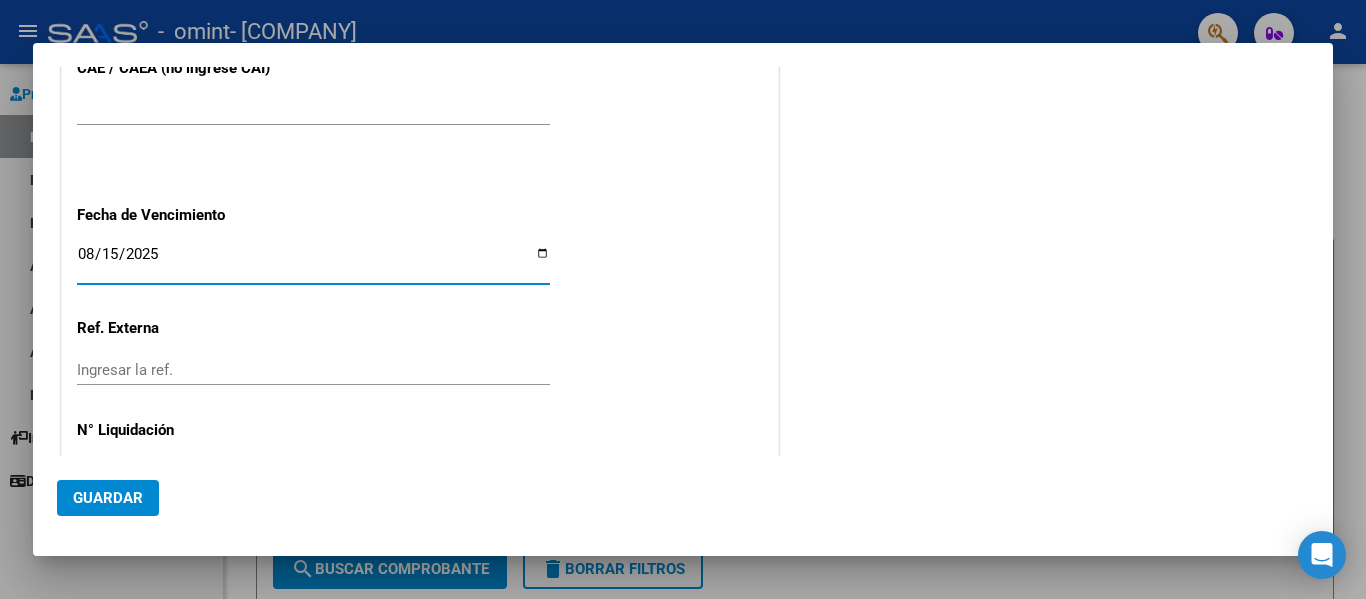 type on "2025-08-15" 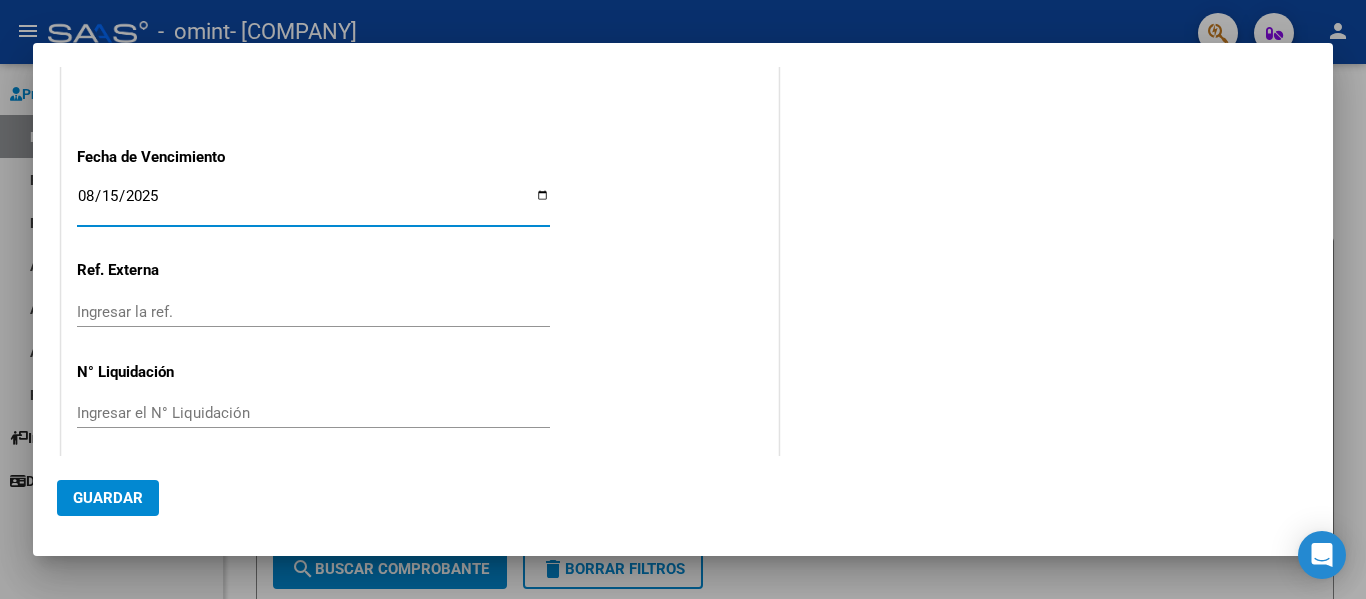 scroll, scrollTop: 1371, scrollLeft: 0, axis: vertical 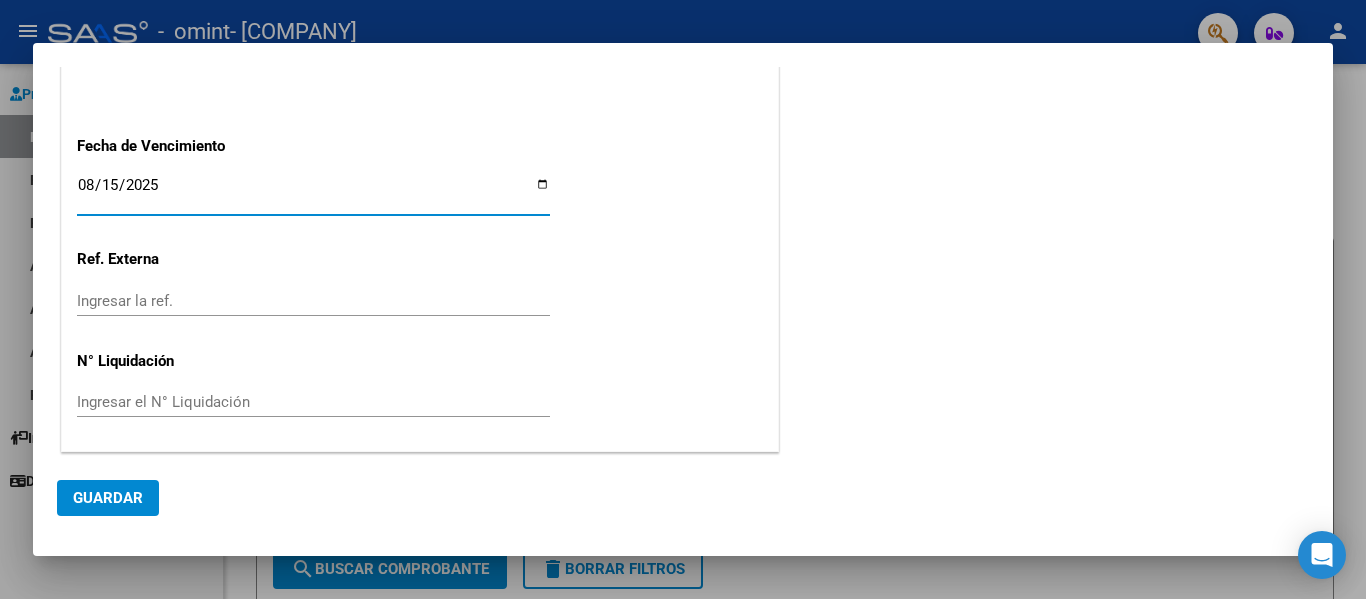 click on "Guardar" 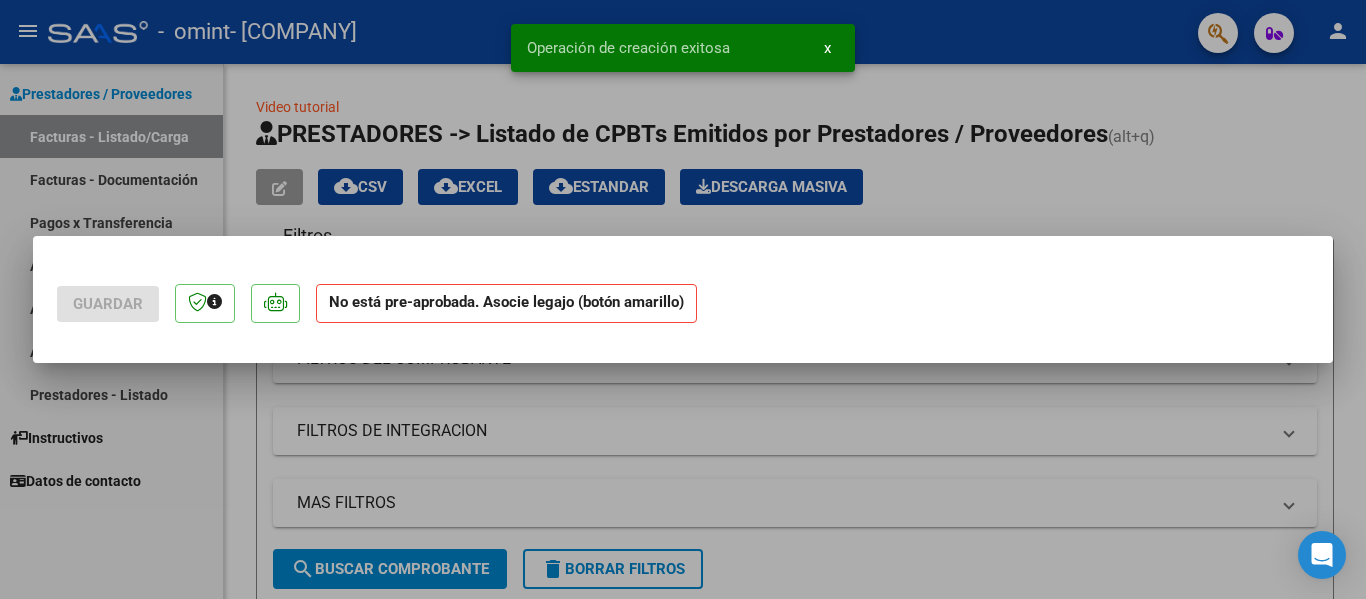 scroll, scrollTop: 0, scrollLeft: 0, axis: both 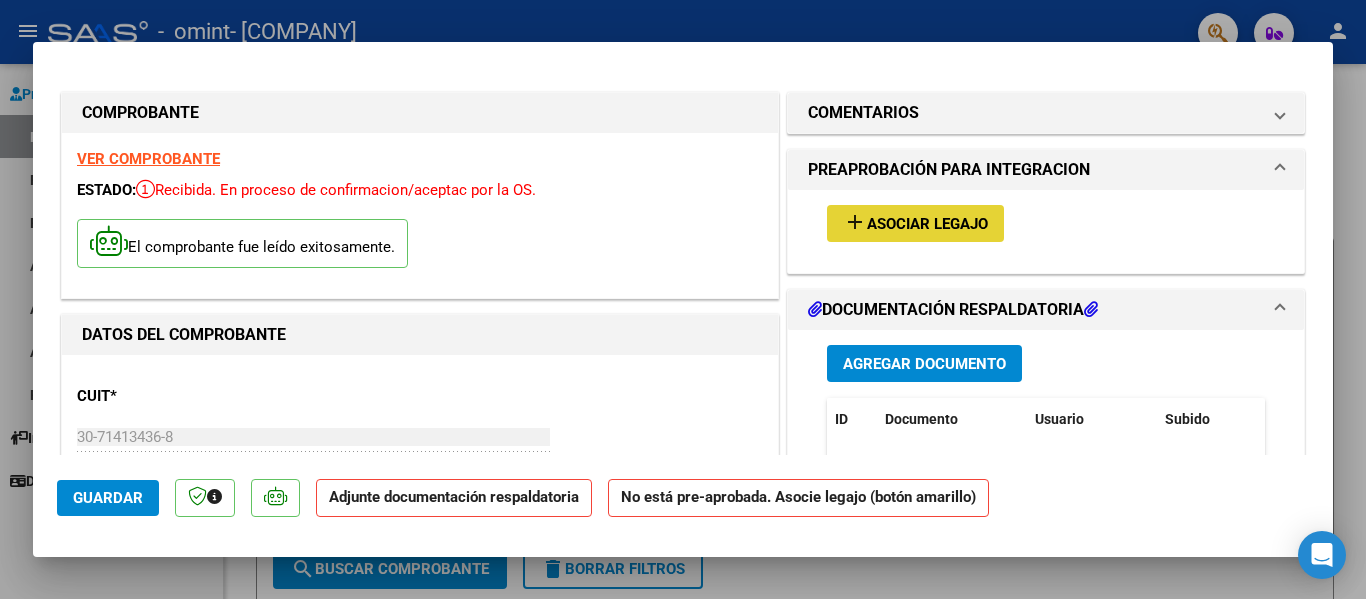 click on "Asociar Legajo" at bounding box center [927, 224] 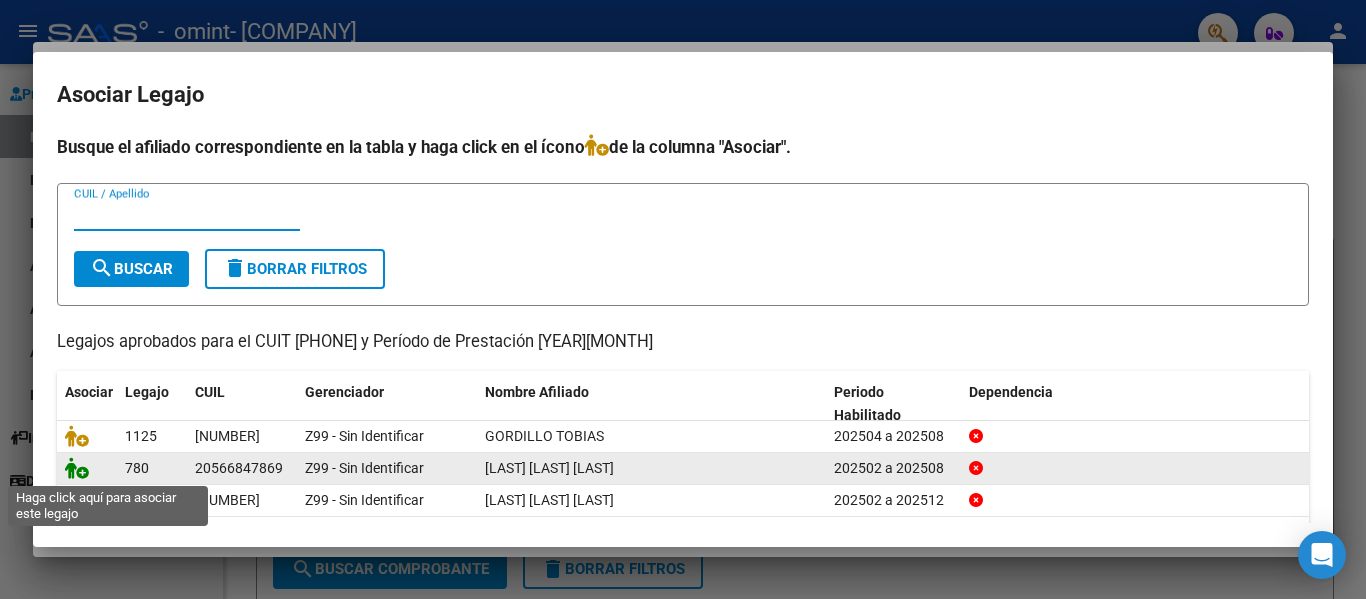 click 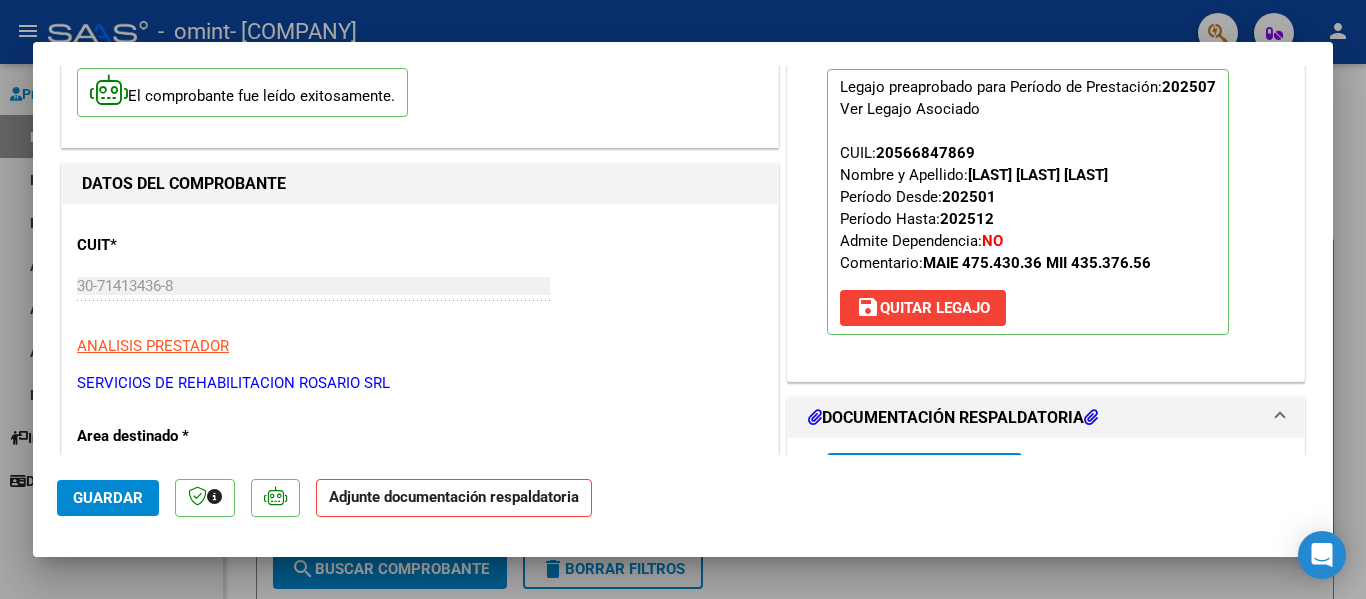 scroll, scrollTop: 200, scrollLeft: 0, axis: vertical 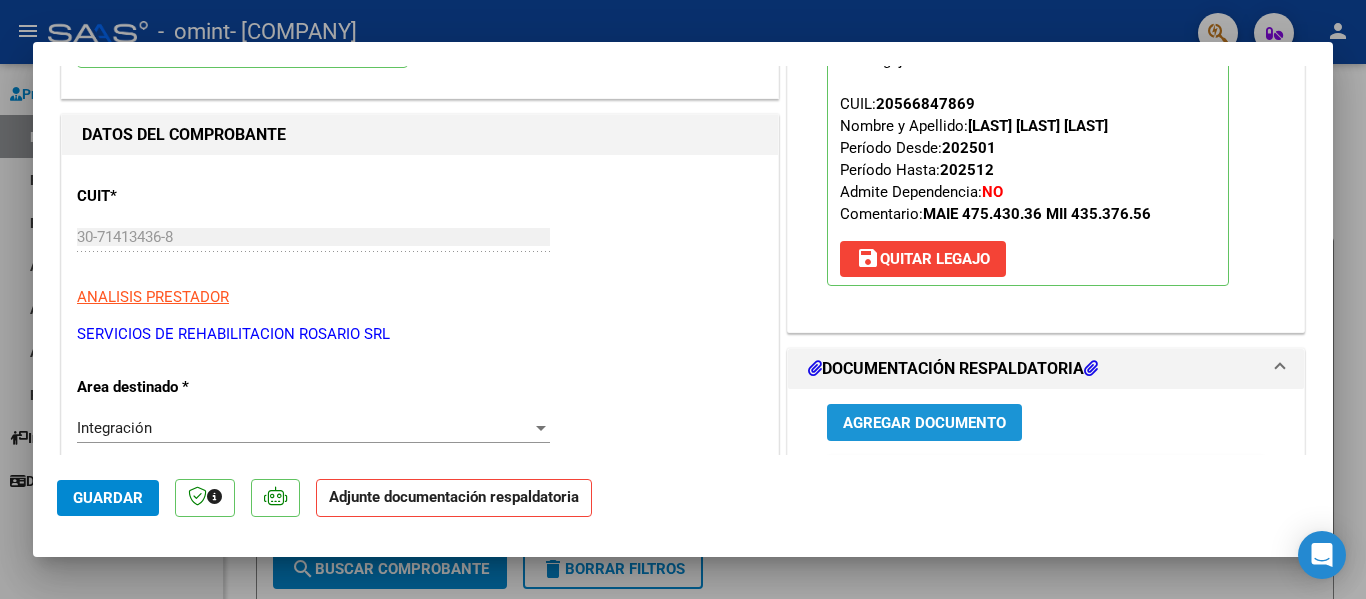 click on "Agregar Documento" at bounding box center (924, 423) 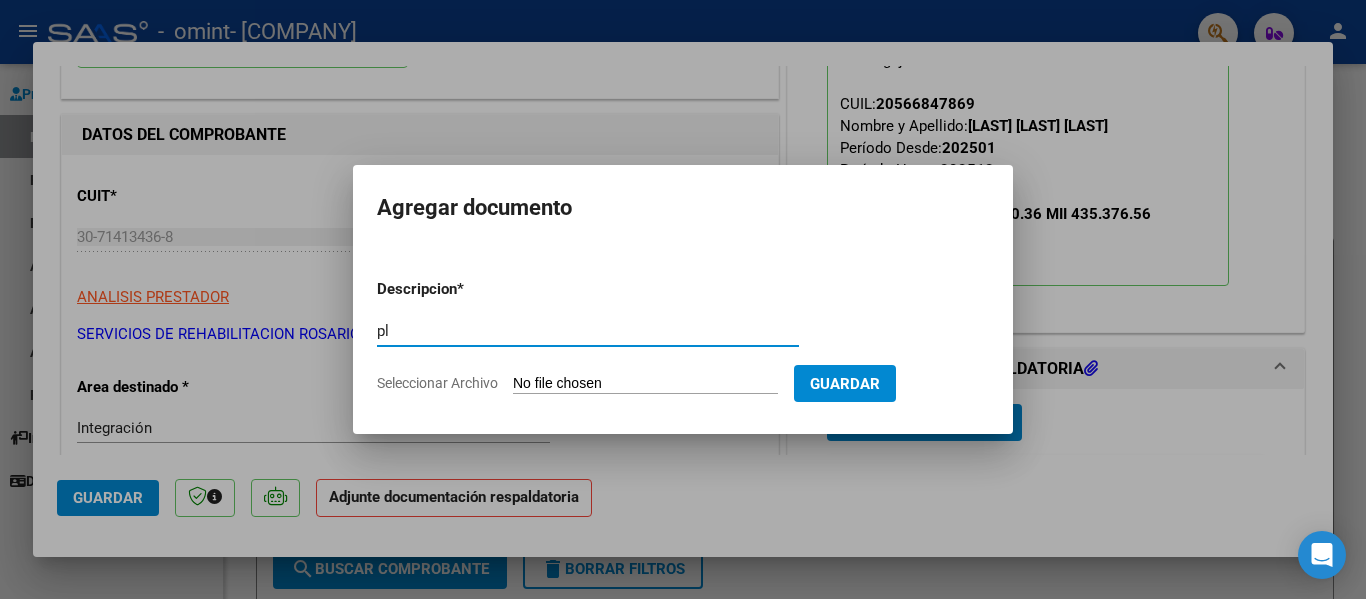 type on "p" 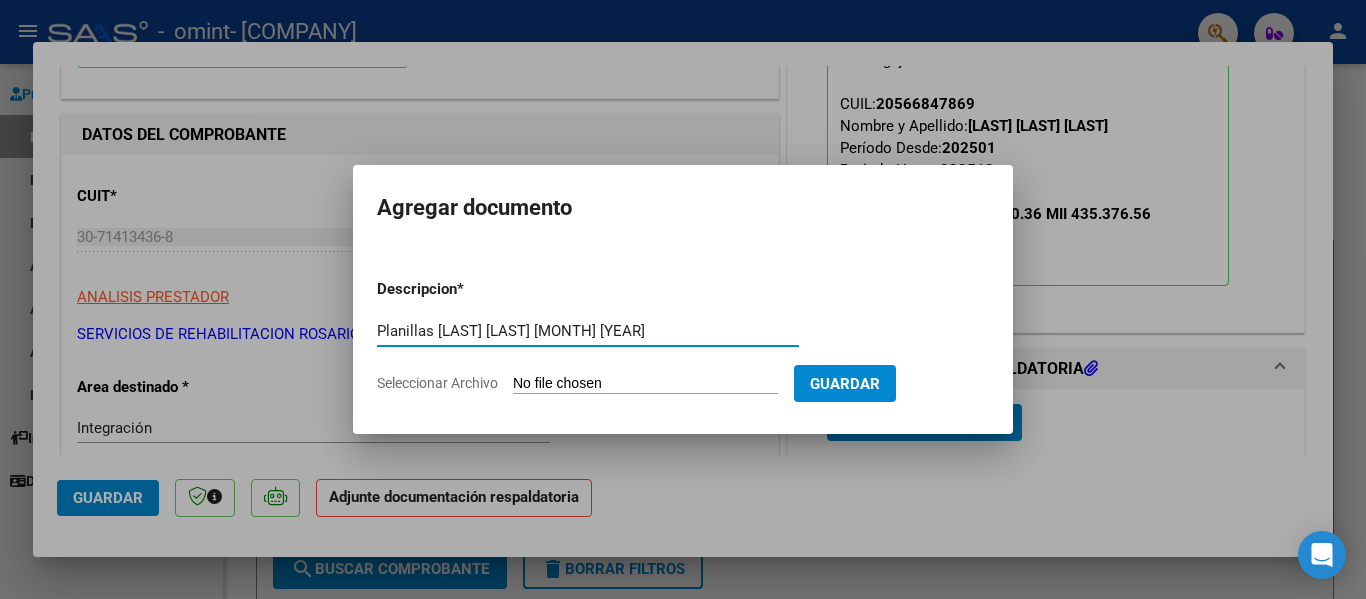 click on "Planillas [LAST] [LAST] [MONTH] [YEAR]" at bounding box center [588, 331] 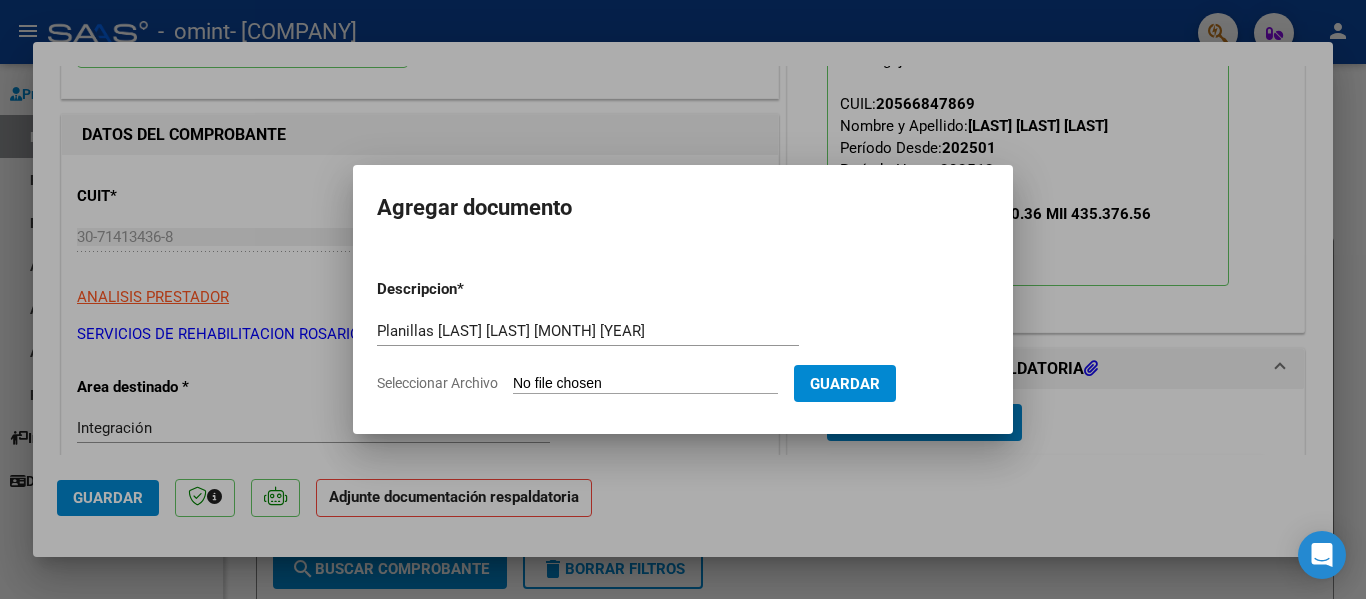 click on "Seleccionar Archivo" at bounding box center (645, 384) 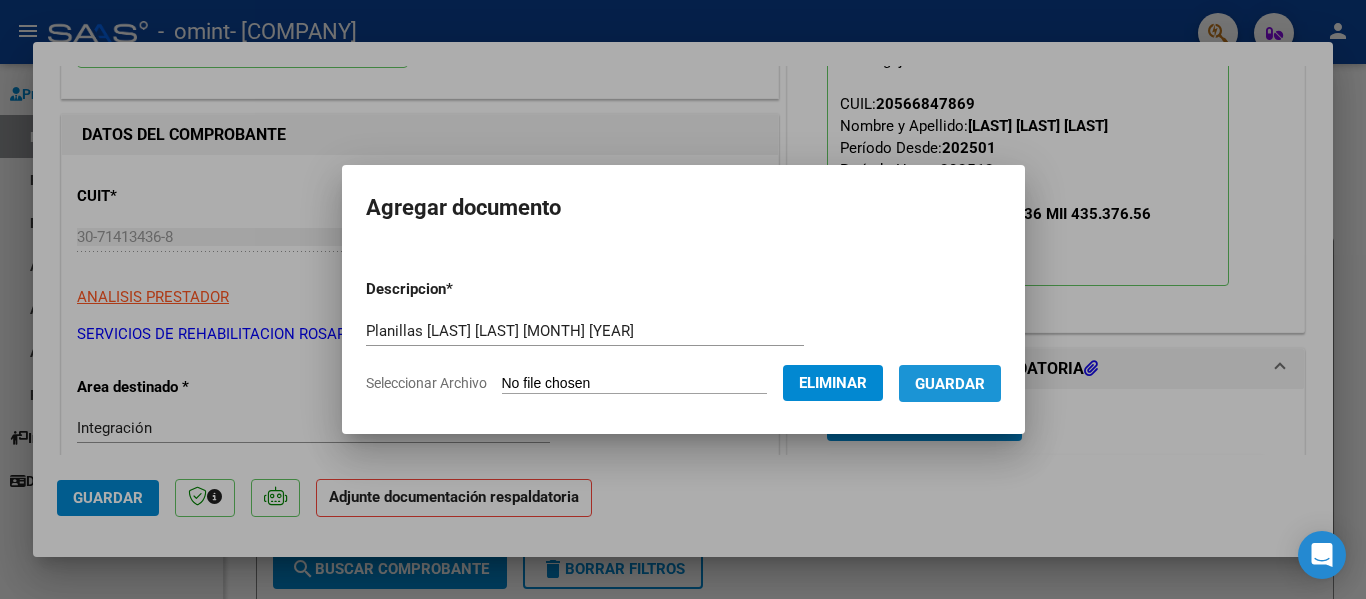 click on "Guardar" at bounding box center [950, 384] 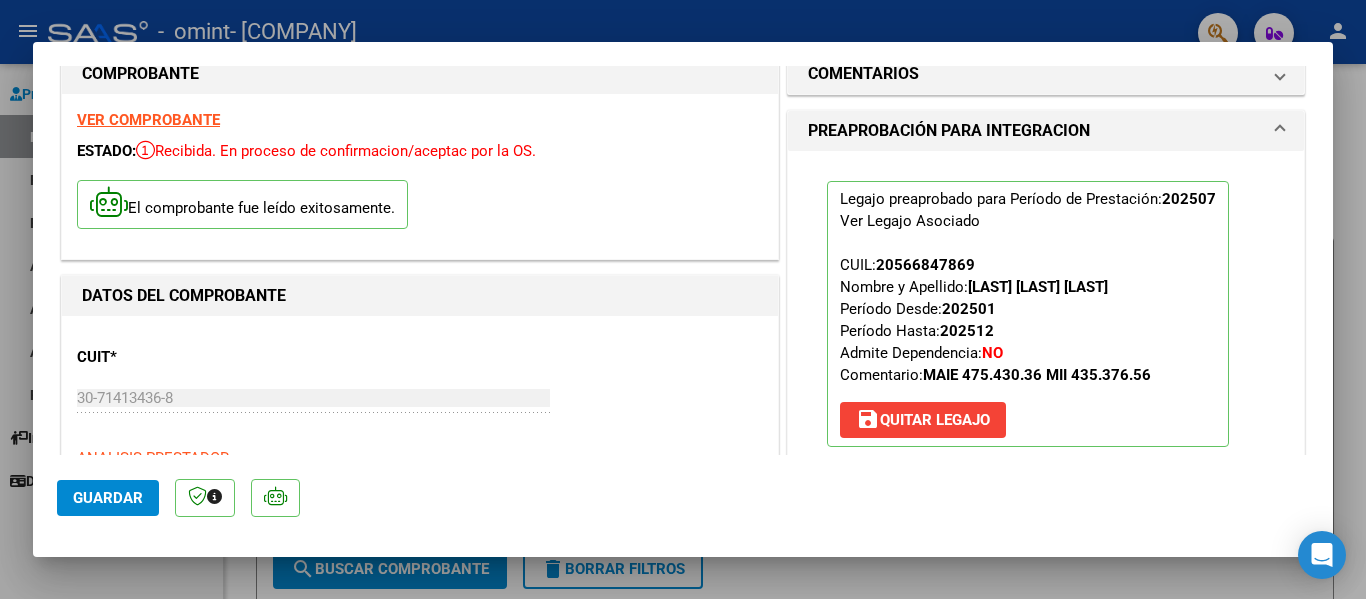scroll, scrollTop: 0, scrollLeft: 0, axis: both 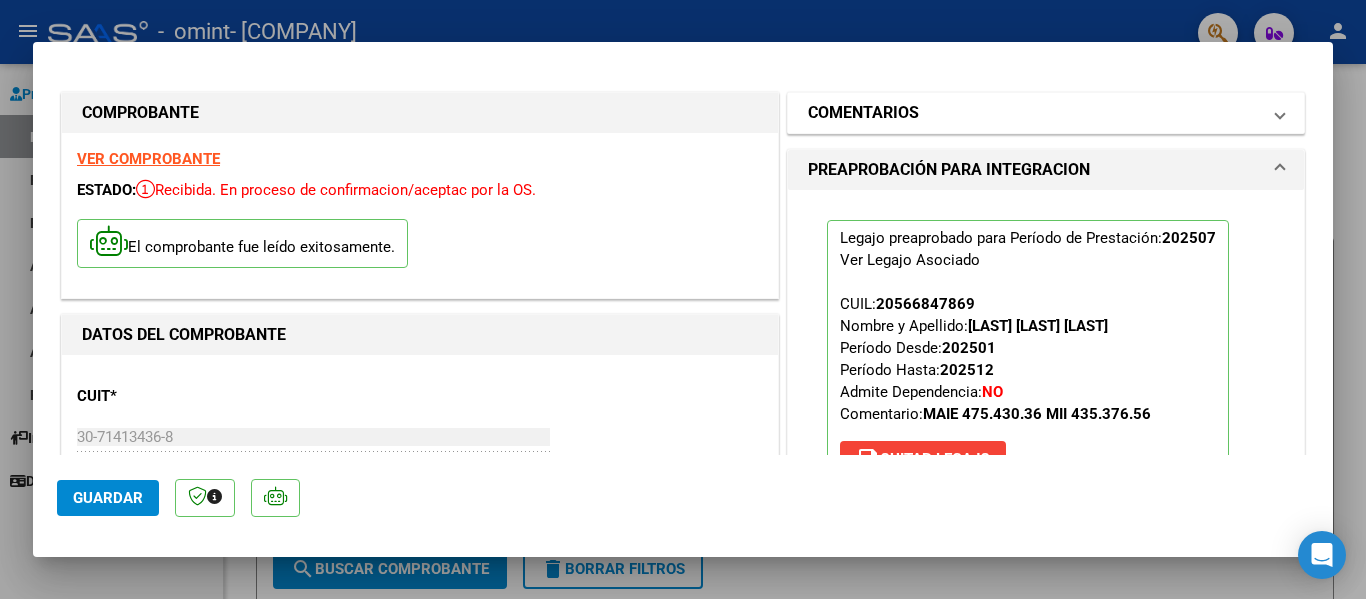 click at bounding box center (1280, 113) 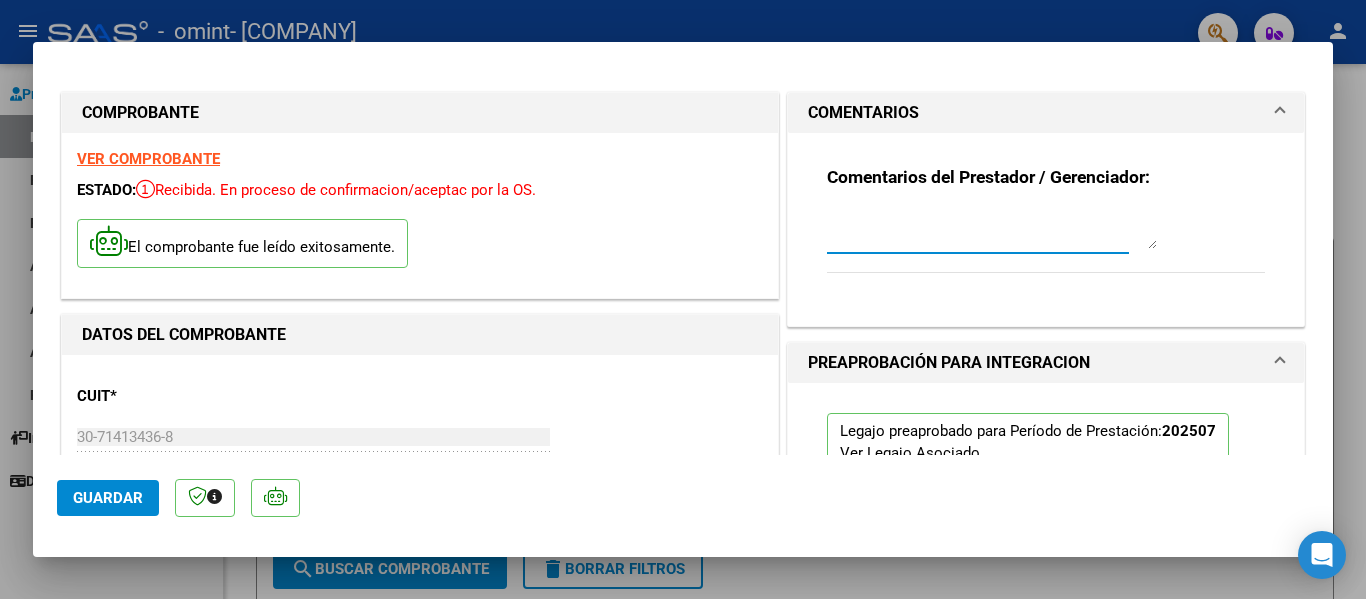 click at bounding box center (992, 229) 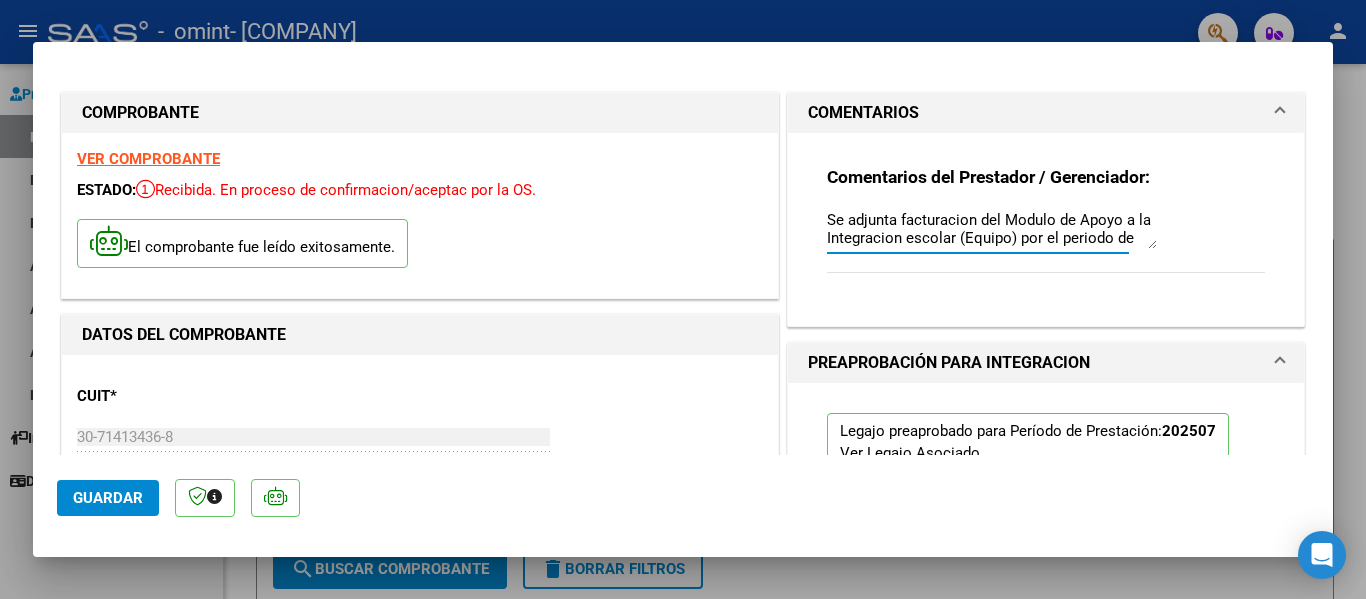 scroll, scrollTop: 17, scrollLeft: 0, axis: vertical 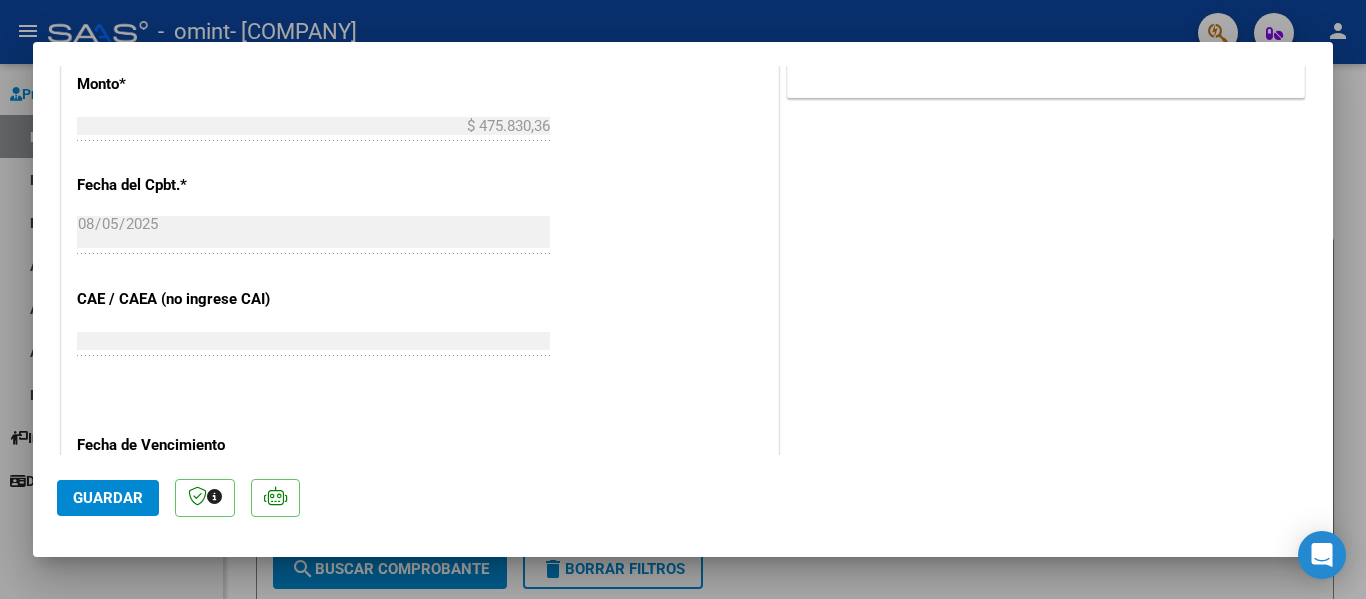 type on "Se adjunta facturacion del Modulo de Apoyo a la Integracion escolar (Equipo) por el periodo de julio [YEAR]." 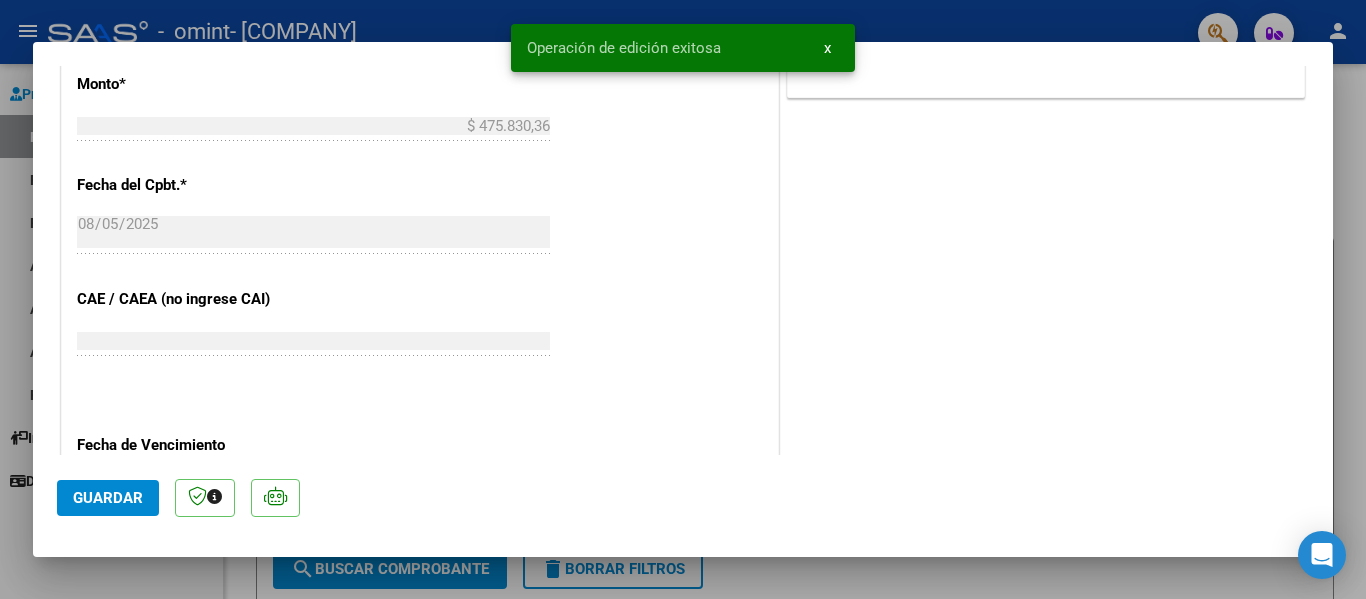 click at bounding box center (683, 299) 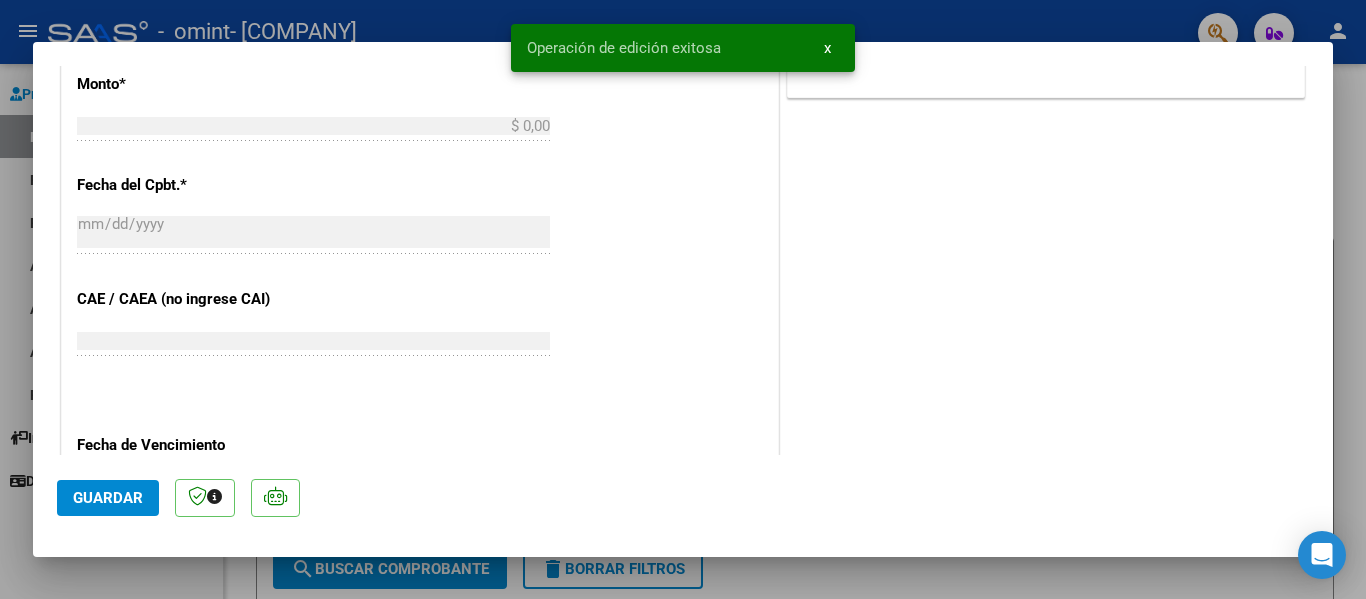 scroll, scrollTop: 0, scrollLeft: 0, axis: both 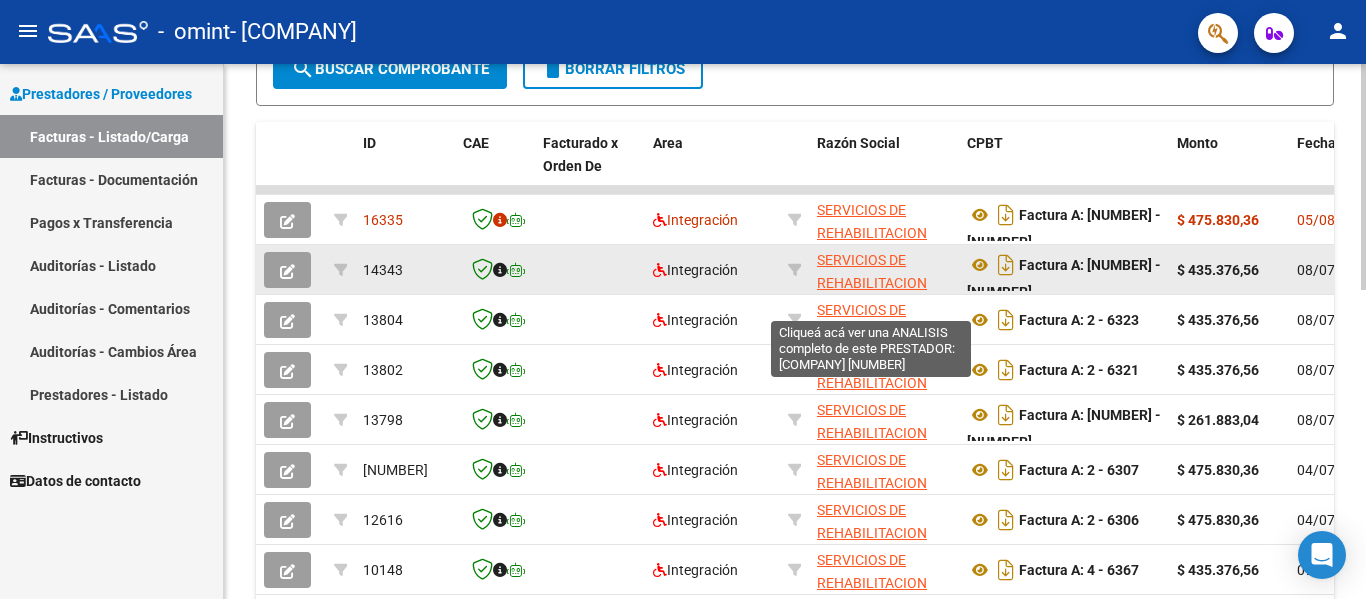 click on "SERVICIOS DE REHABILITACION ROSARIO SRL" 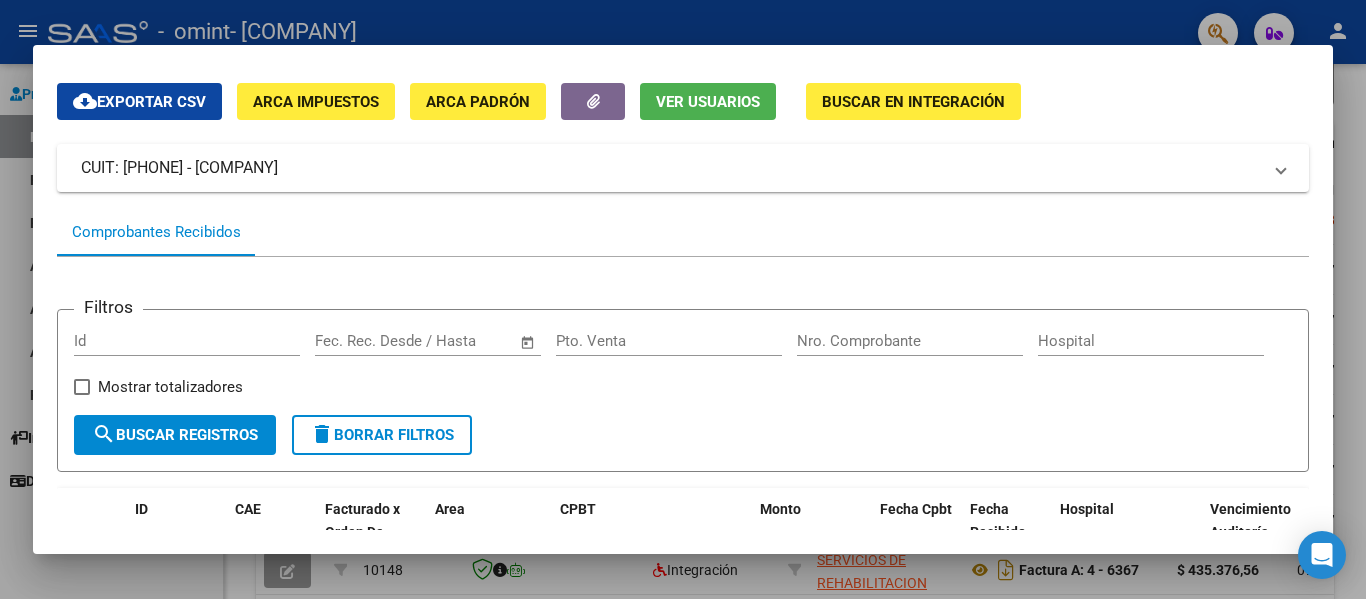 scroll, scrollTop: 0, scrollLeft: 0, axis: both 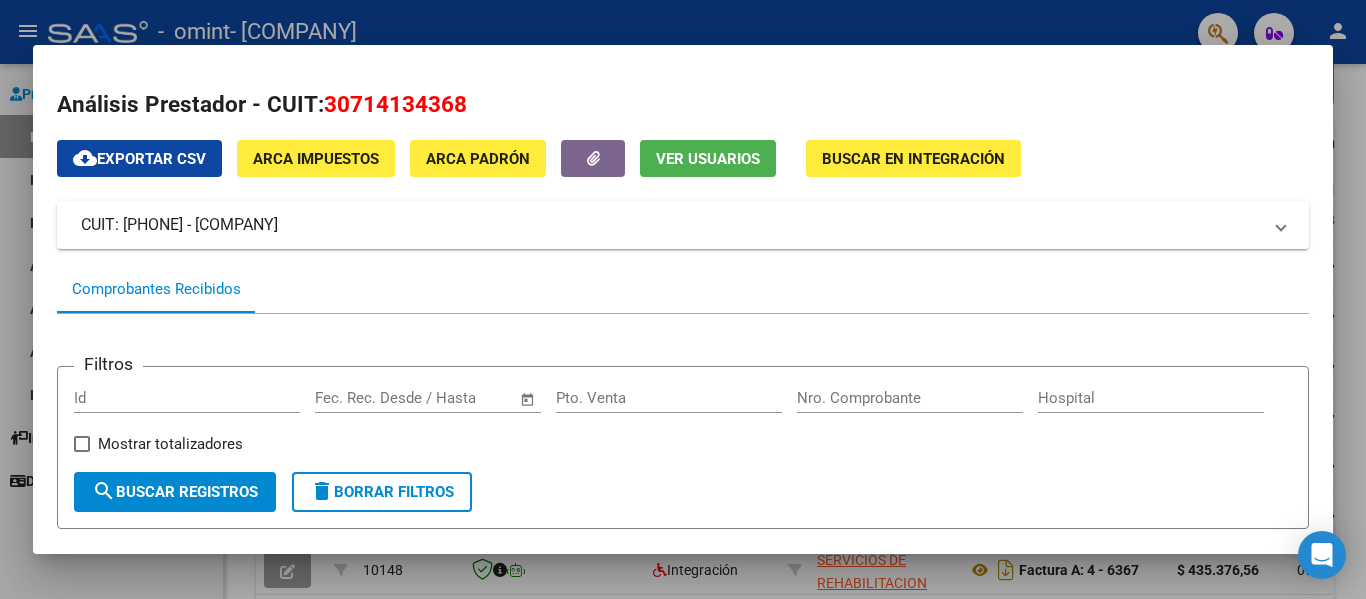 click at bounding box center (683, 299) 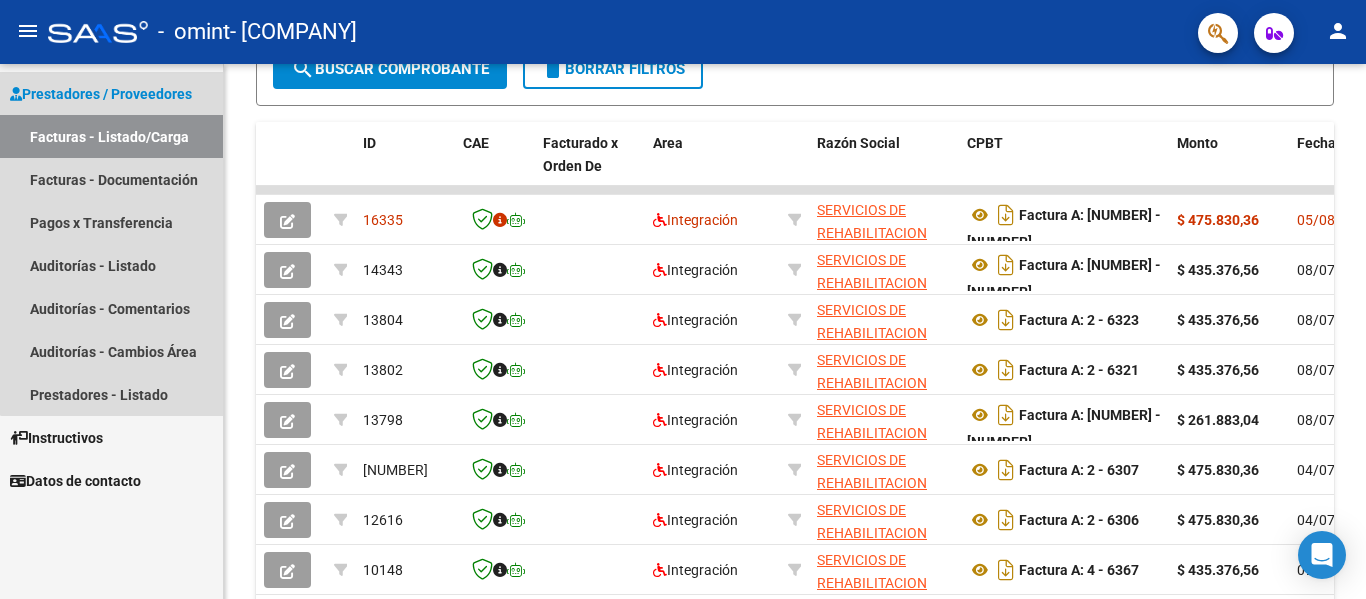 click on "Prestadores / Proveedores" at bounding box center [101, 94] 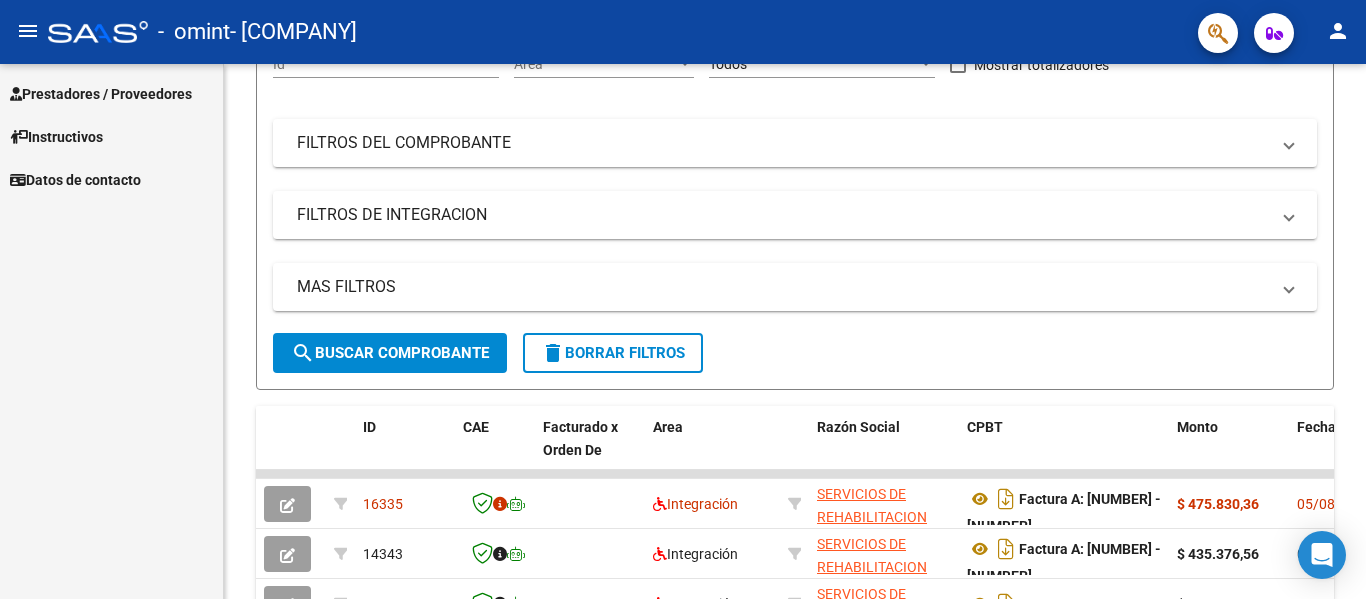 scroll, scrollTop: 133, scrollLeft: 0, axis: vertical 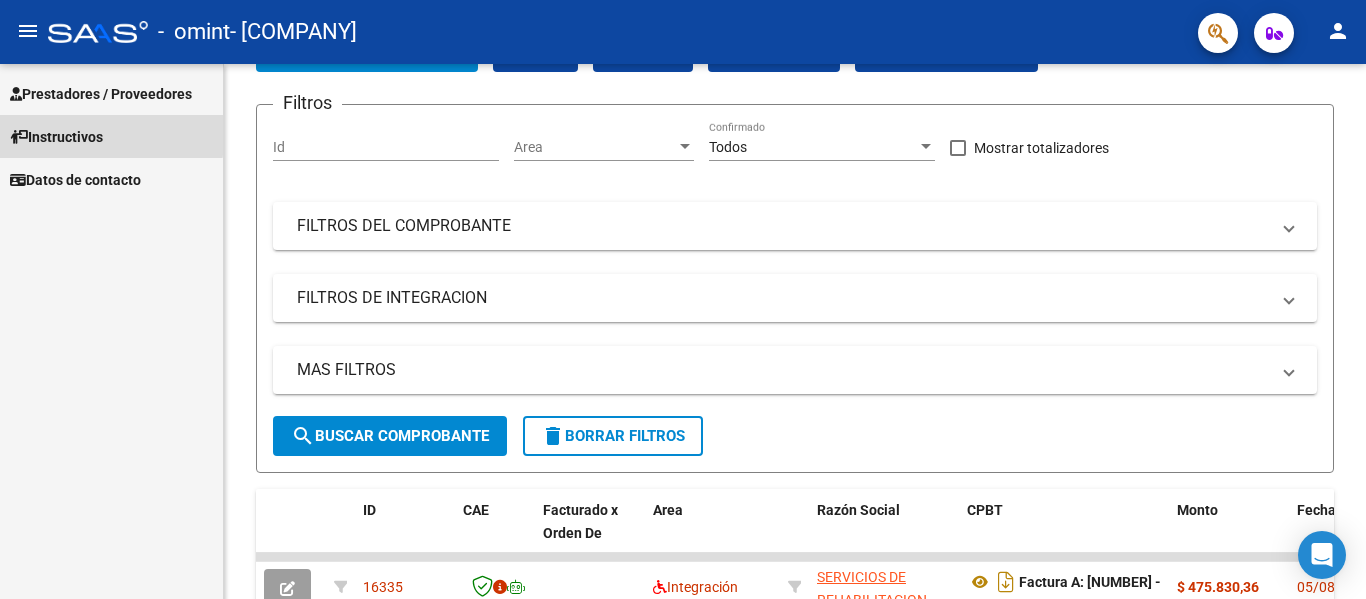 click on "Instructivos" at bounding box center (56, 137) 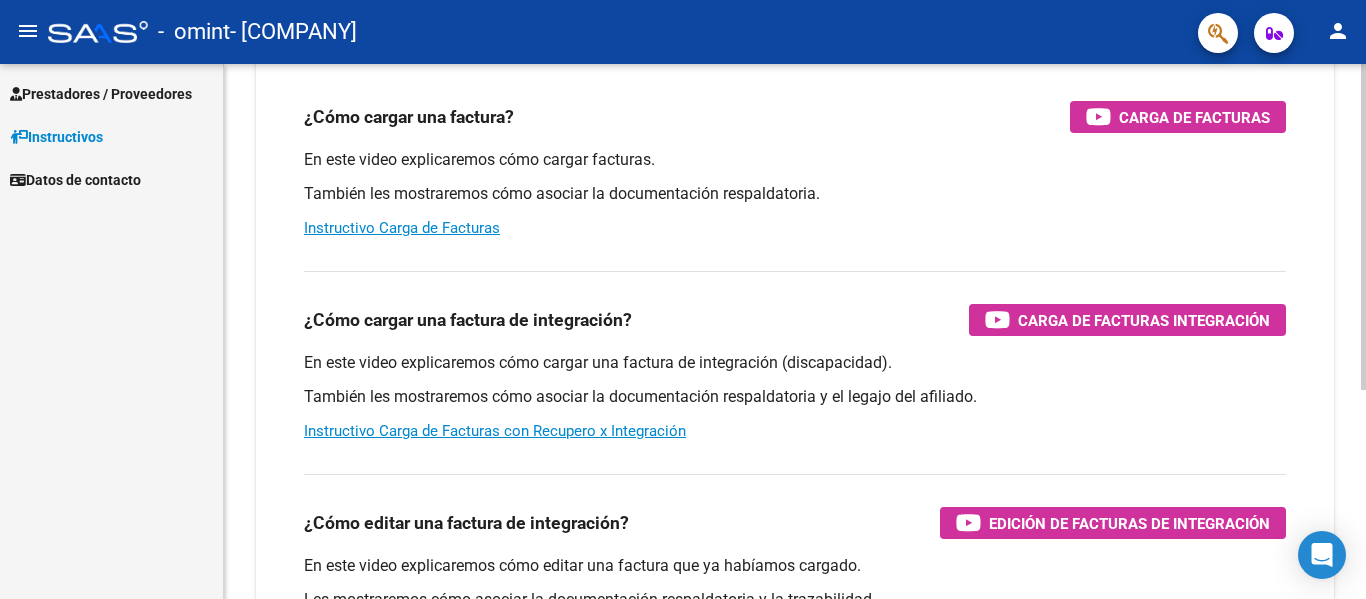 scroll, scrollTop: 233, scrollLeft: 0, axis: vertical 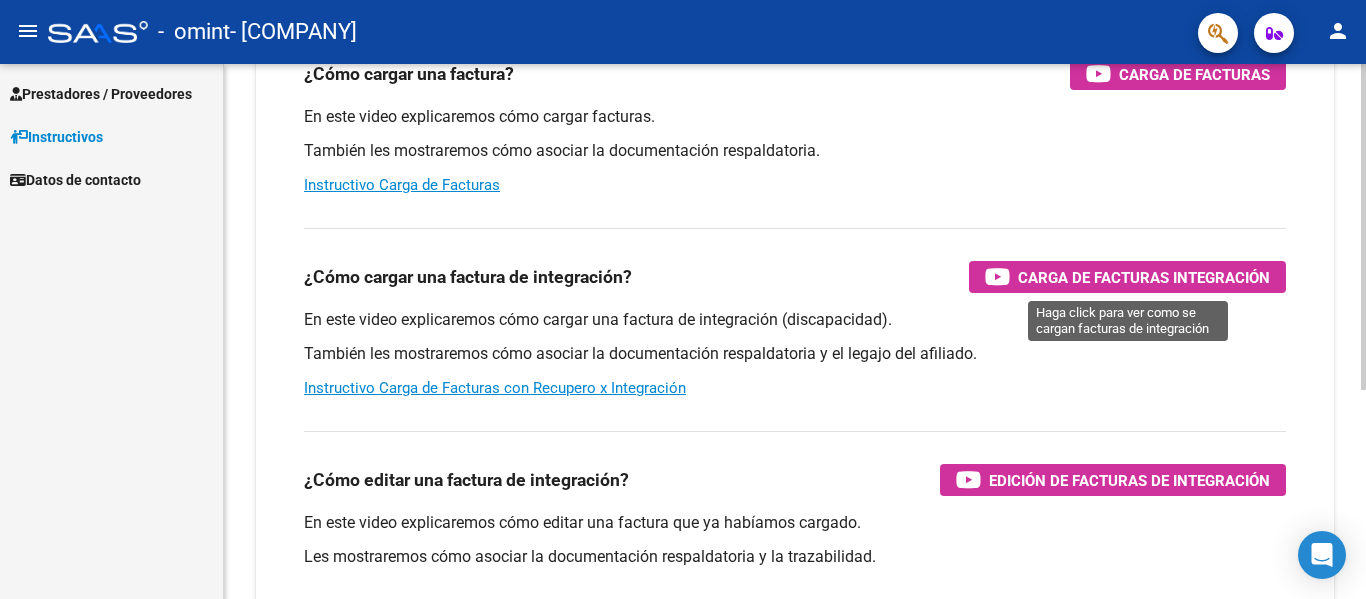 click on "Carga de Facturas Integración" at bounding box center (1144, 277) 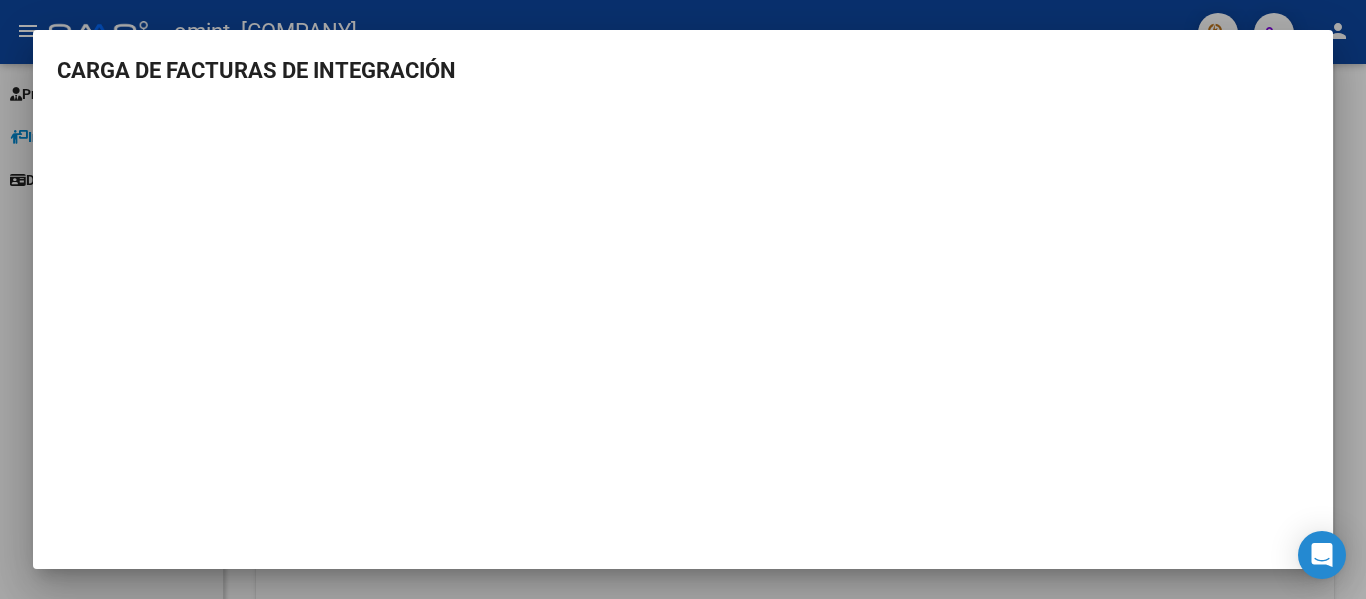 scroll, scrollTop: 9, scrollLeft: 0, axis: vertical 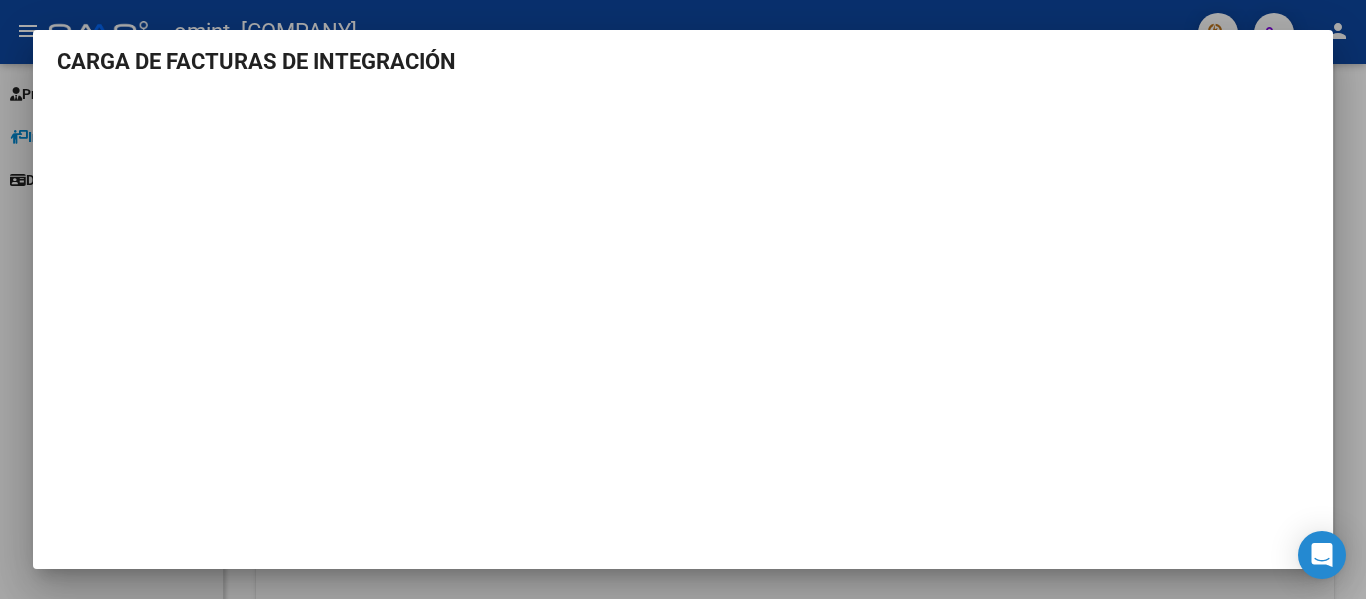 click at bounding box center [683, 299] 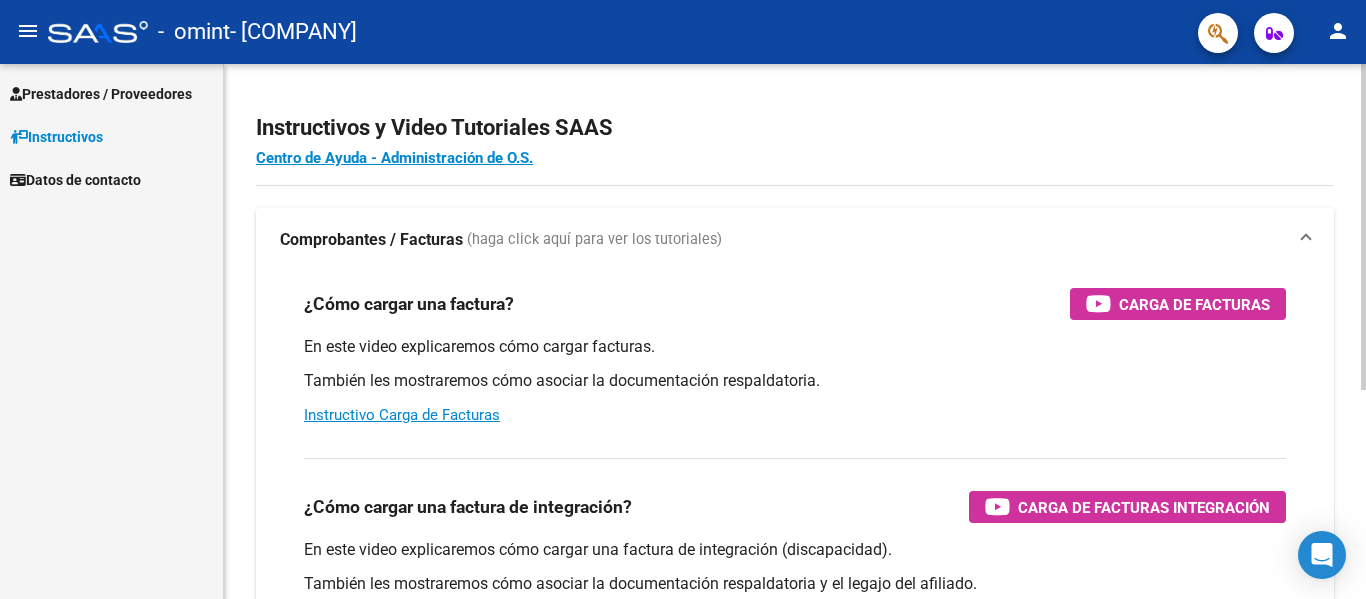 scroll, scrollTop: 0, scrollLeft: 0, axis: both 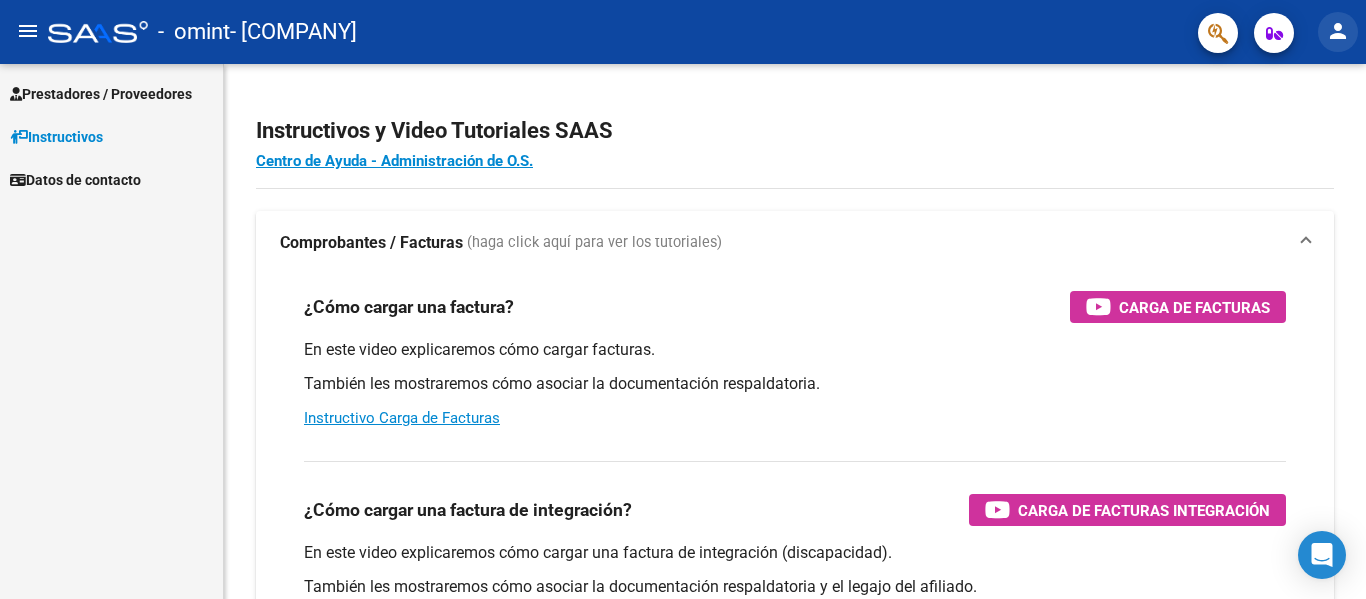 click on "person" 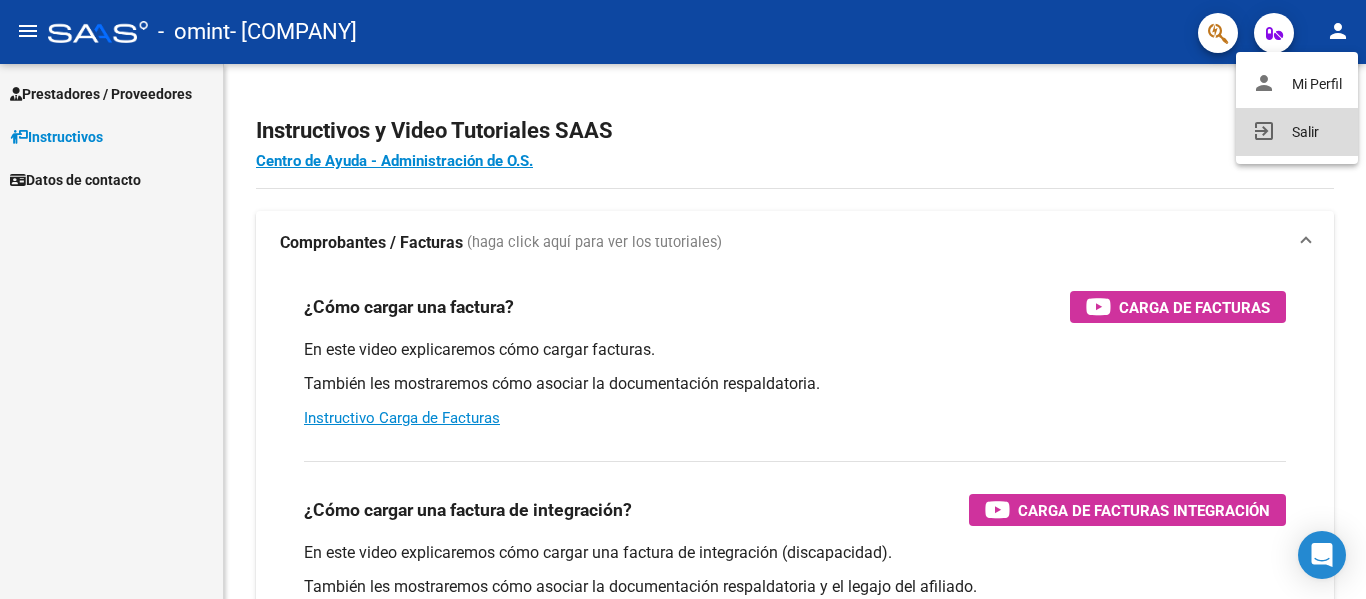 click on "exit_to_app  Salir" at bounding box center [1297, 132] 